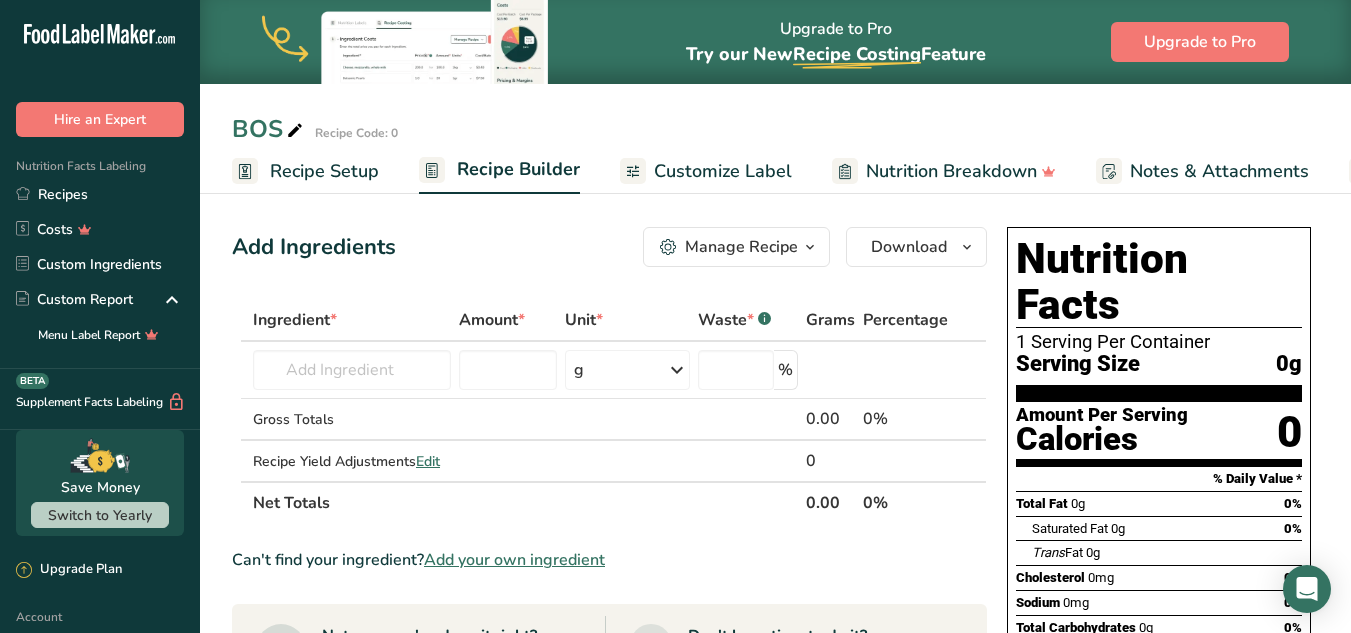 scroll, scrollTop: 600, scrollLeft: 0, axis: vertical 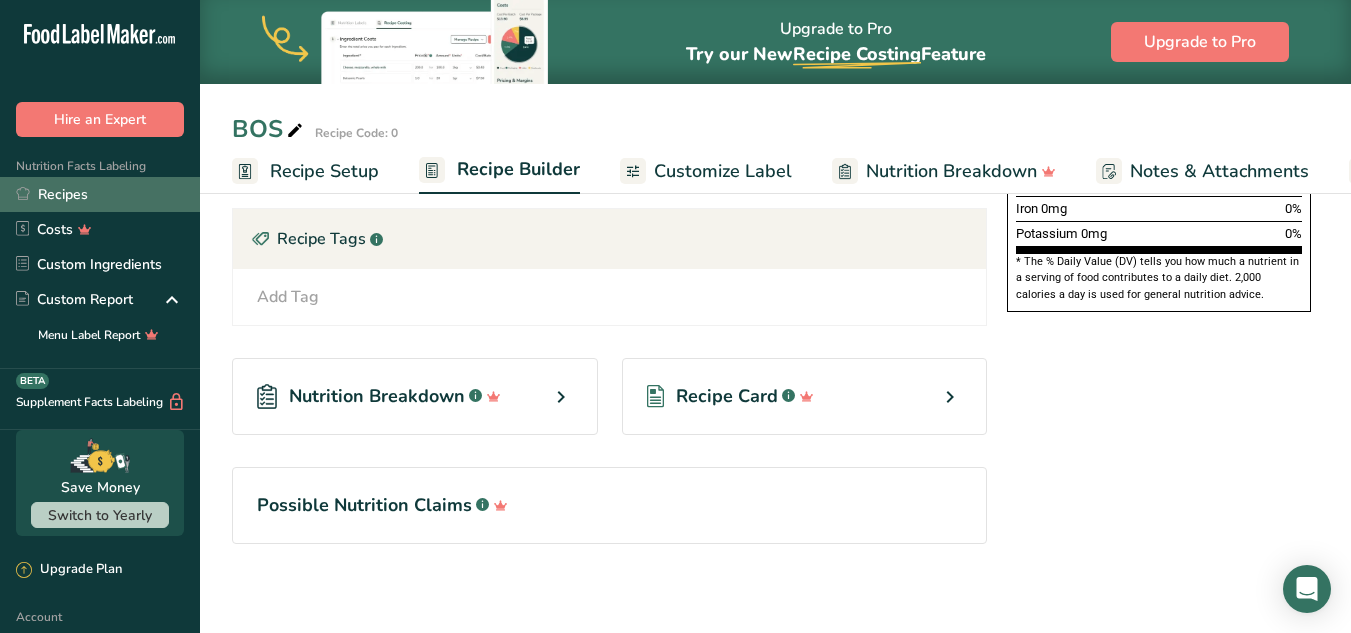 click on "Recipes" at bounding box center (100, 194) 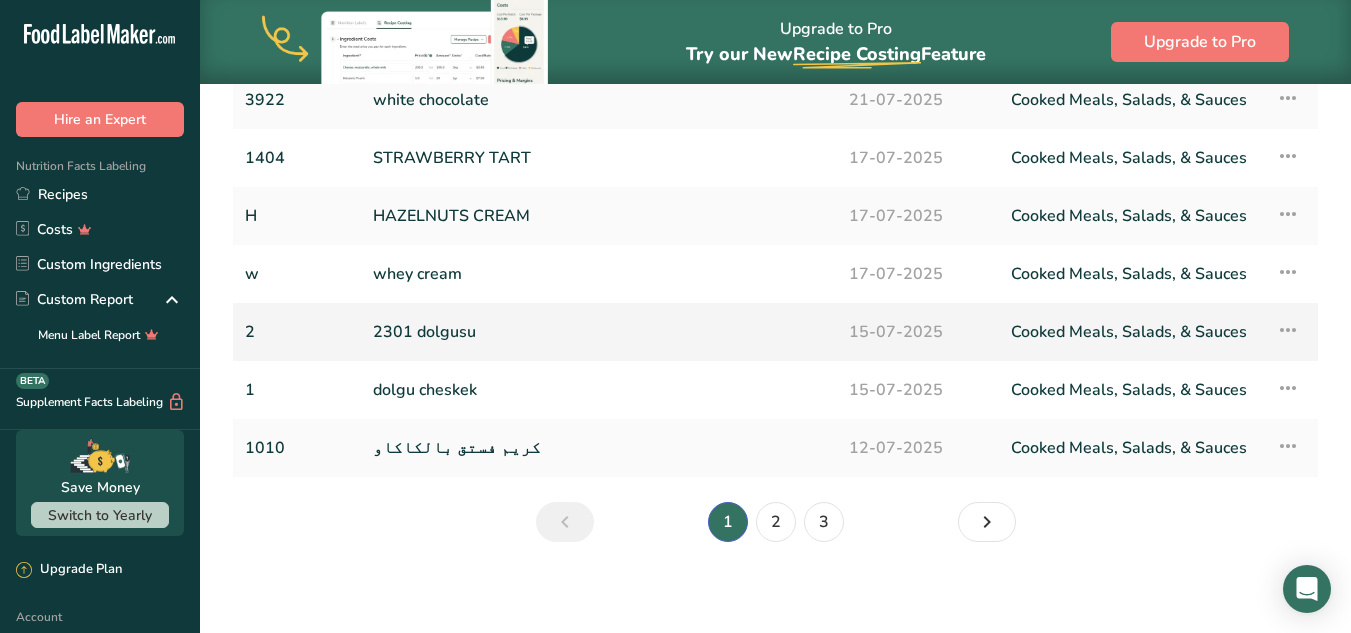 scroll, scrollTop: 327, scrollLeft: 0, axis: vertical 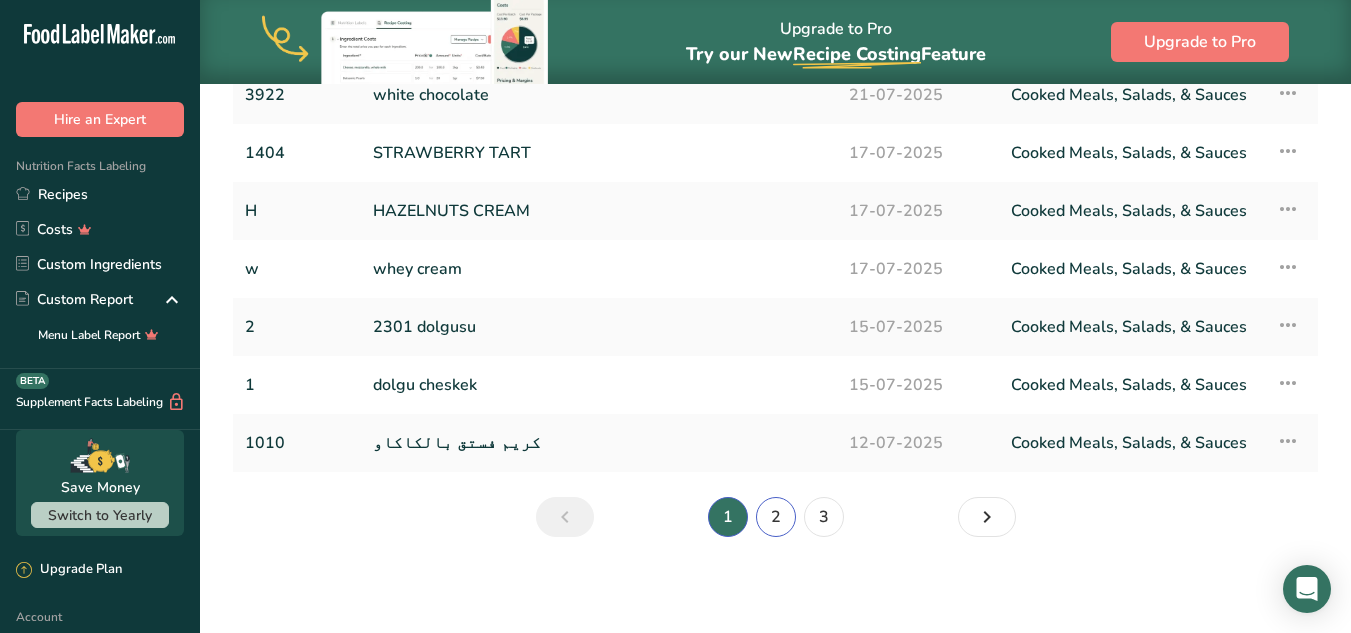 click on "2" at bounding box center [776, 517] 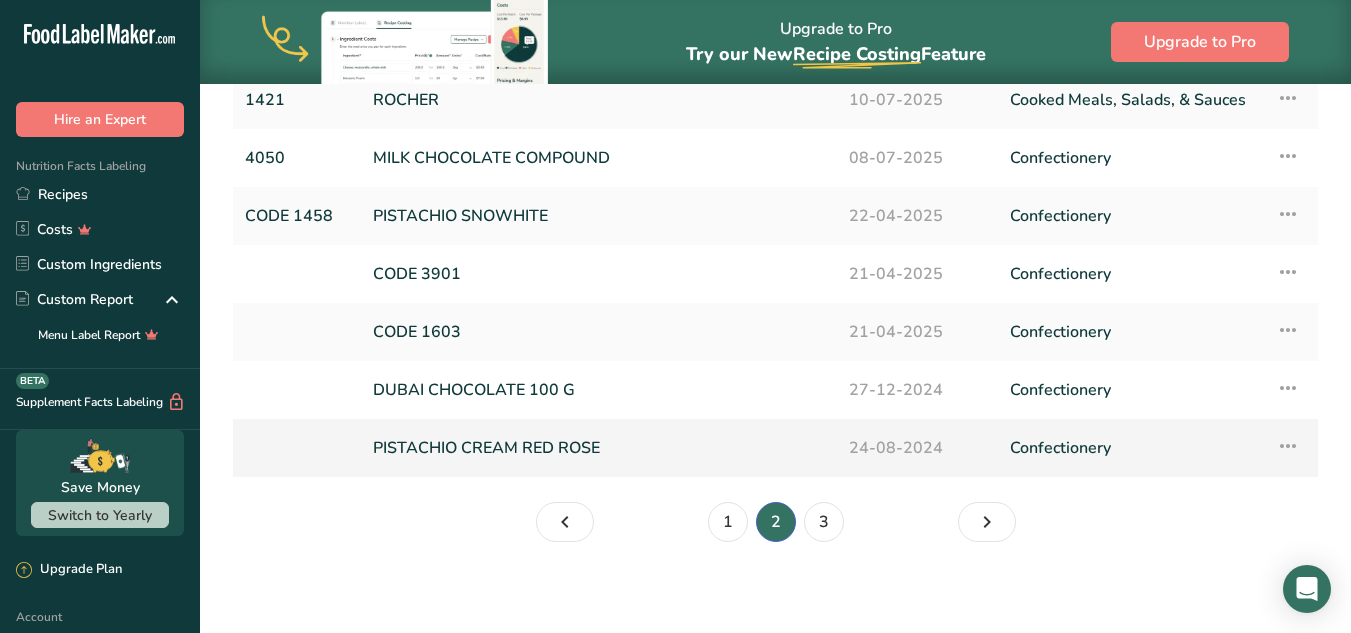 scroll, scrollTop: 327, scrollLeft: 0, axis: vertical 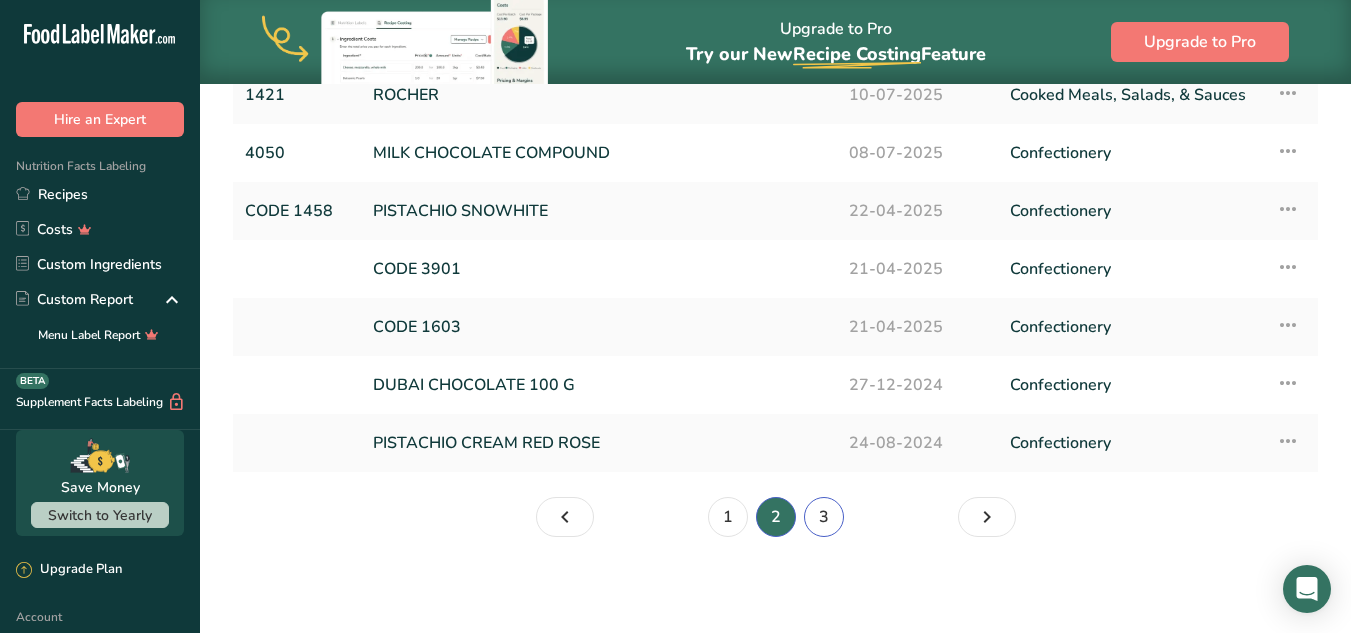 click on "3" at bounding box center [824, 517] 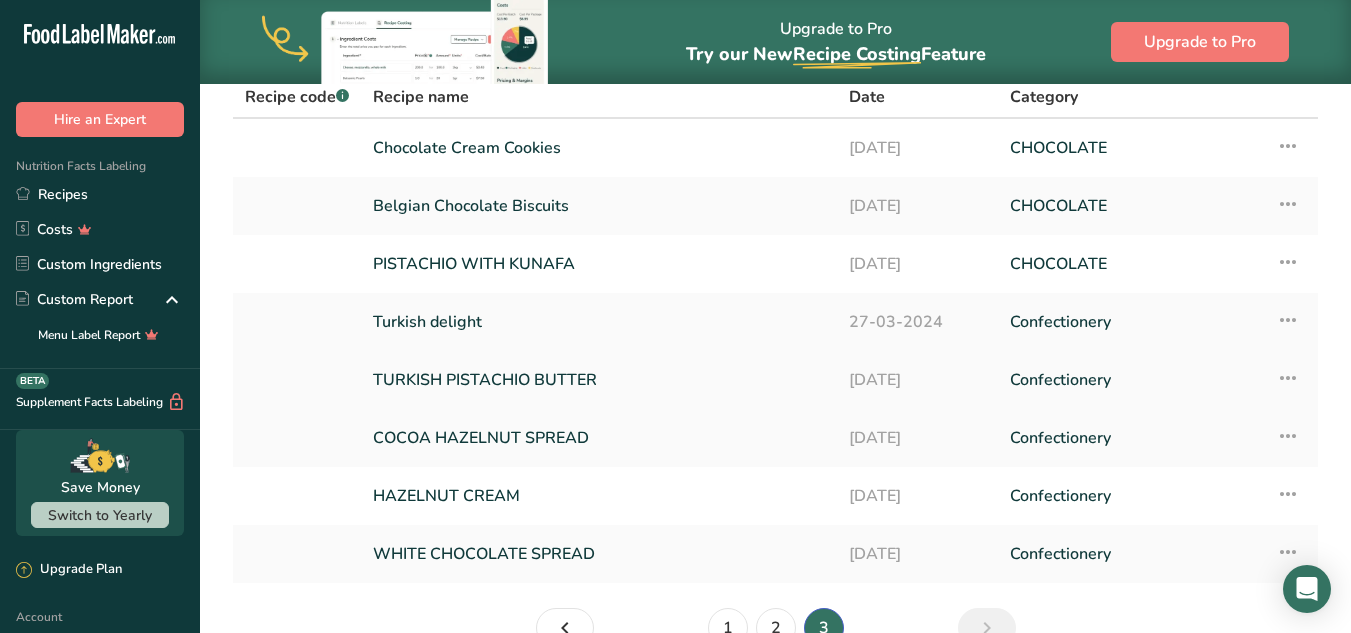 scroll, scrollTop: 211, scrollLeft: 0, axis: vertical 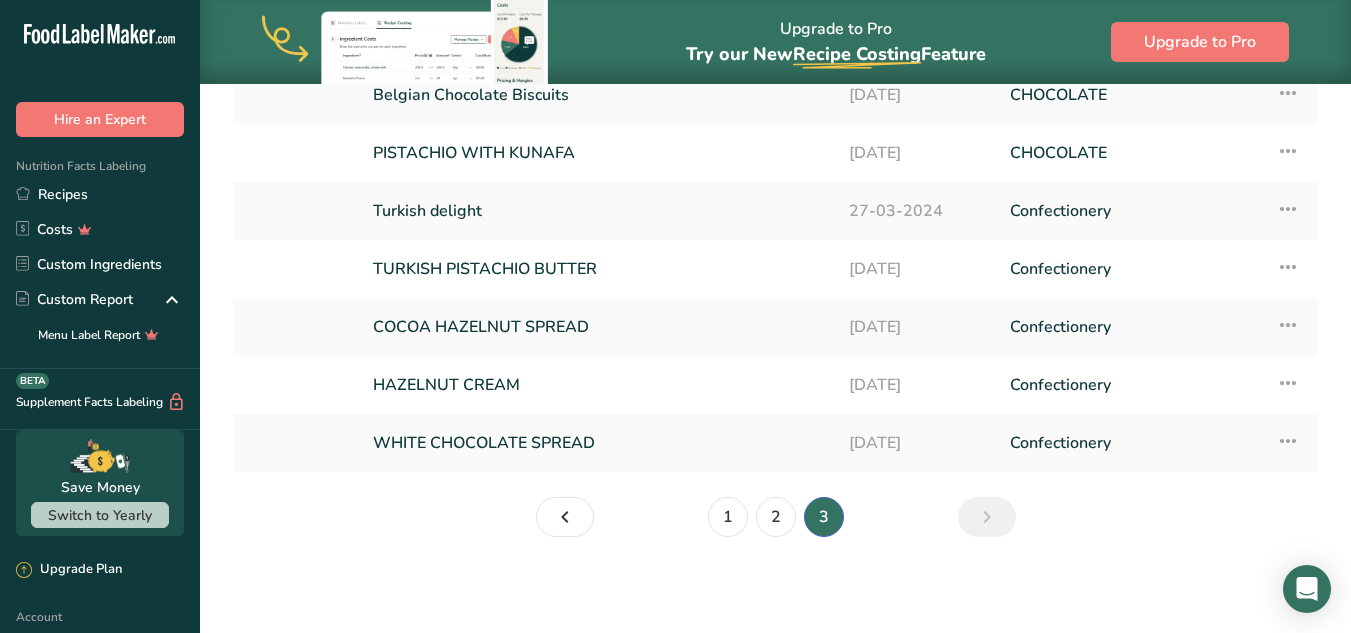 drag, startPoint x: 898, startPoint y: 86, endPoint x: 893, endPoint y: 75, distance: 12.083046 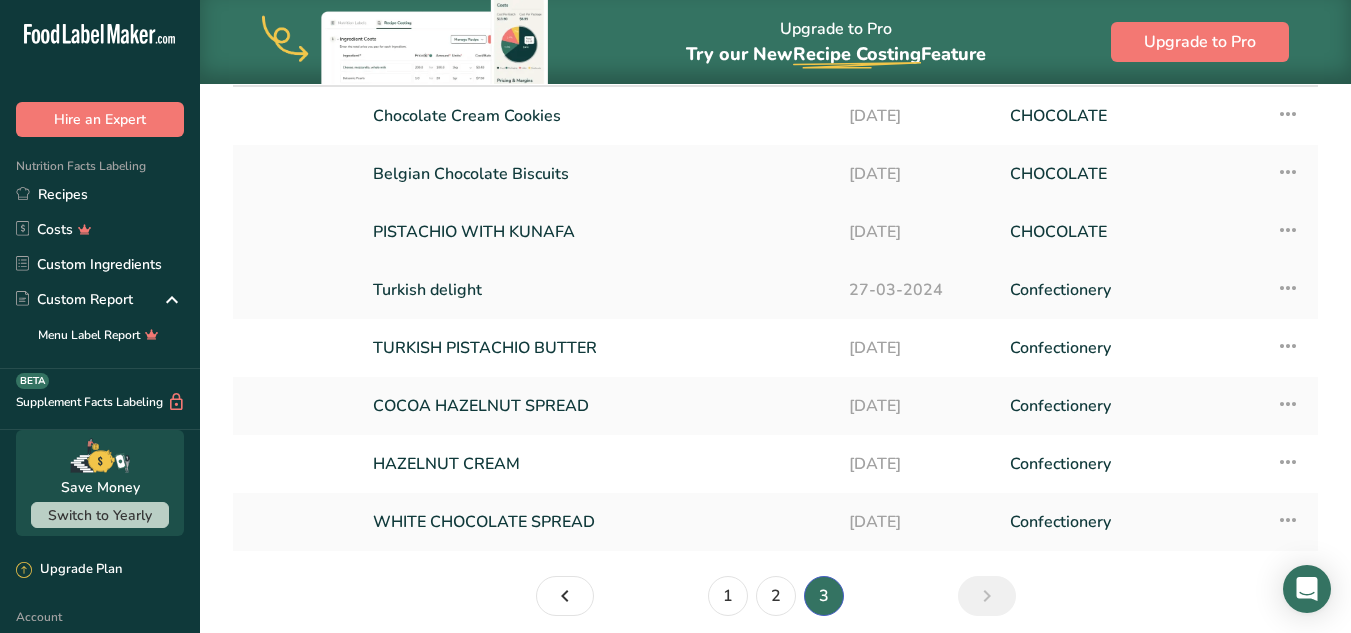 scroll, scrollTop: 200, scrollLeft: 0, axis: vertical 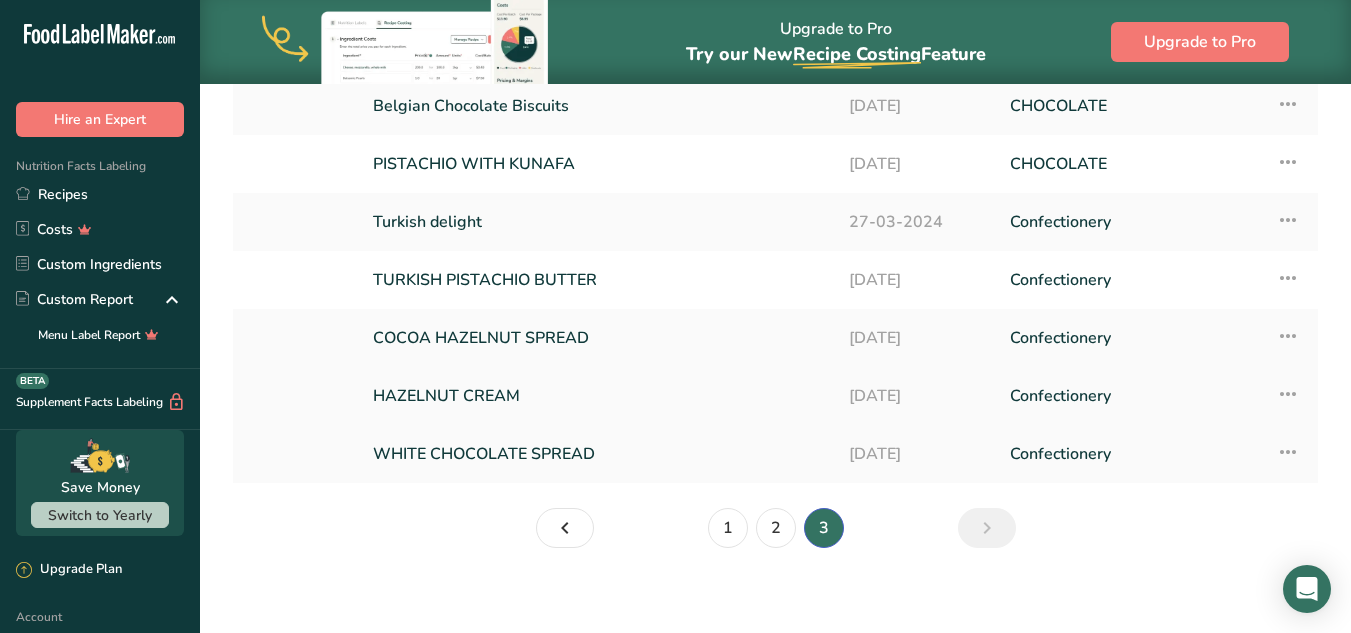 click on "HAZELNUT CREAM" at bounding box center (599, 396) 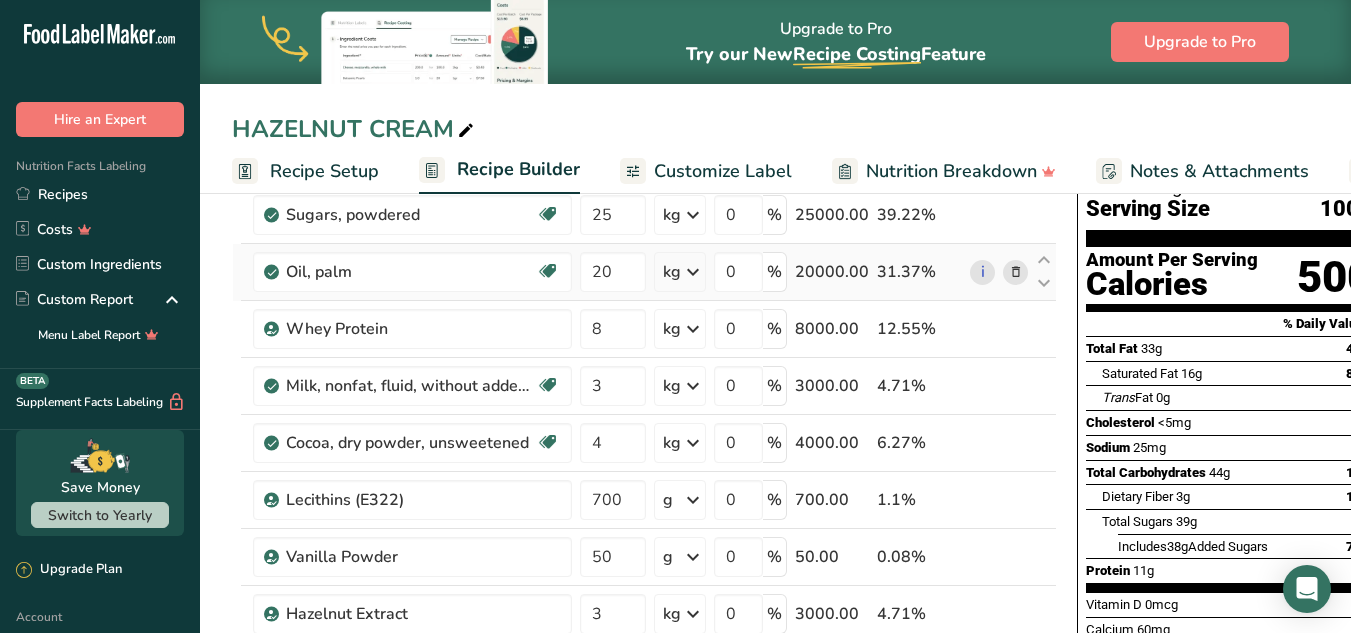 scroll, scrollTop: 200, scrollLeft: 0, axis: vertical 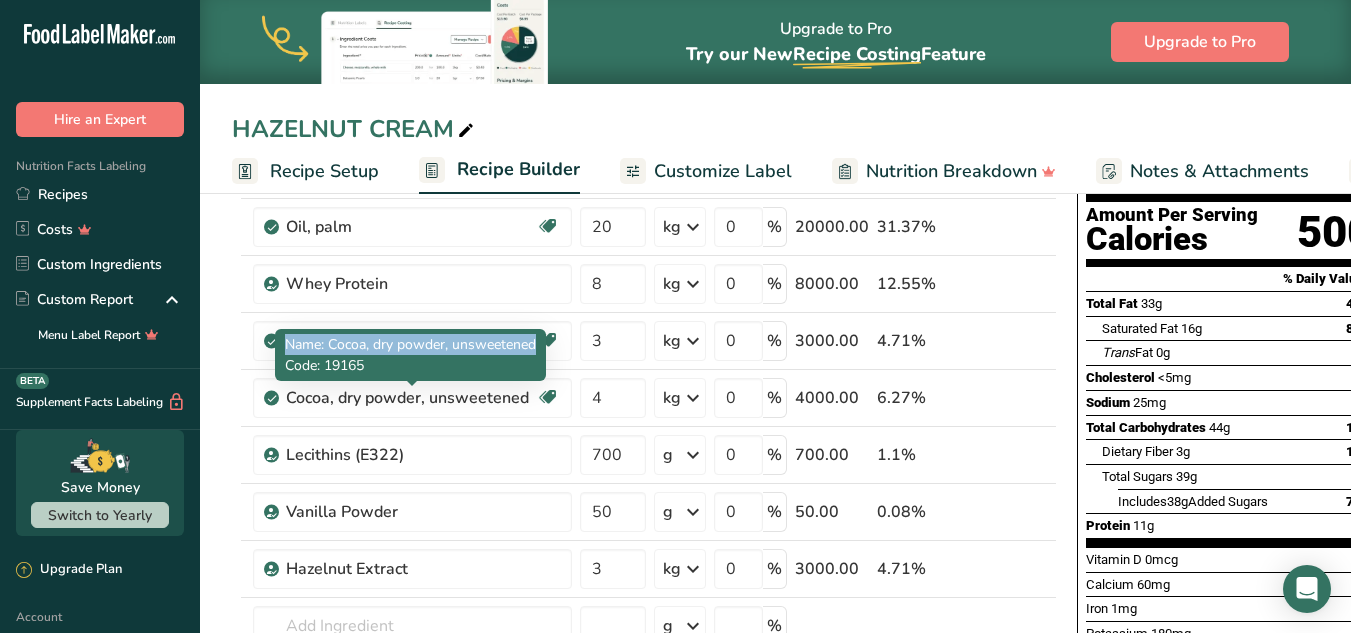 drag, startPoint x: 538, startPoint y: 342, endPoint x: 277, endPoint y: 346, distance: 261.03064 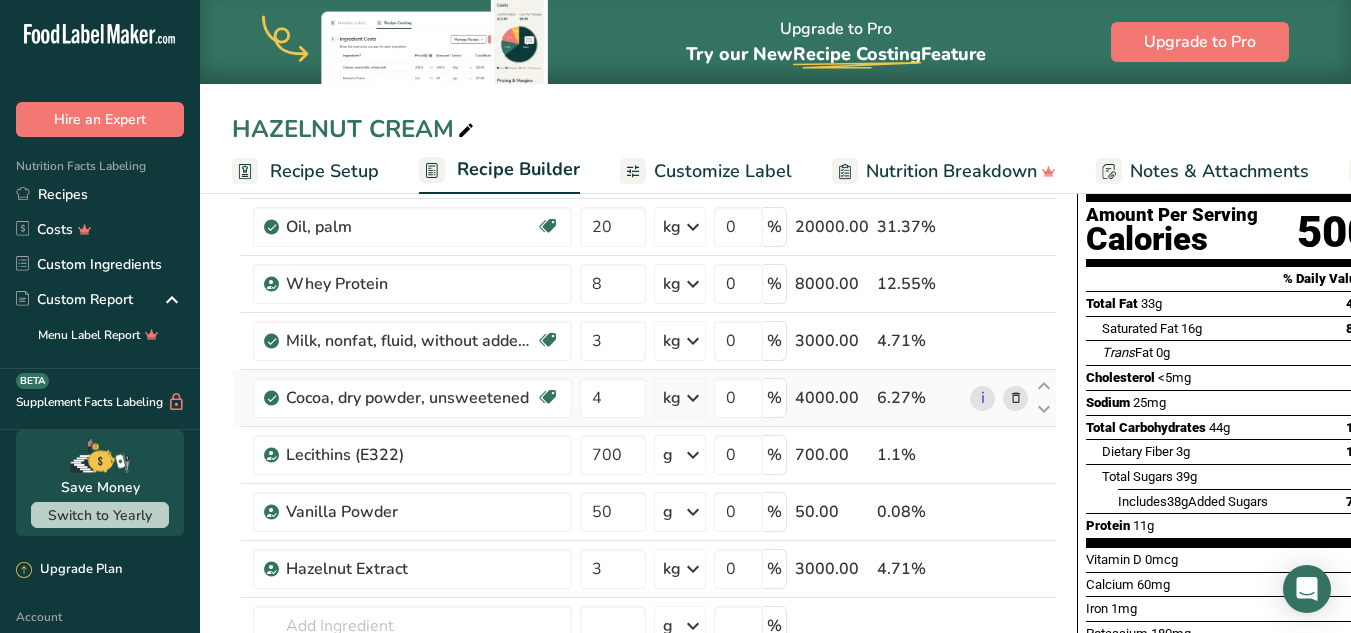 click at bounding box center [1016, 398] 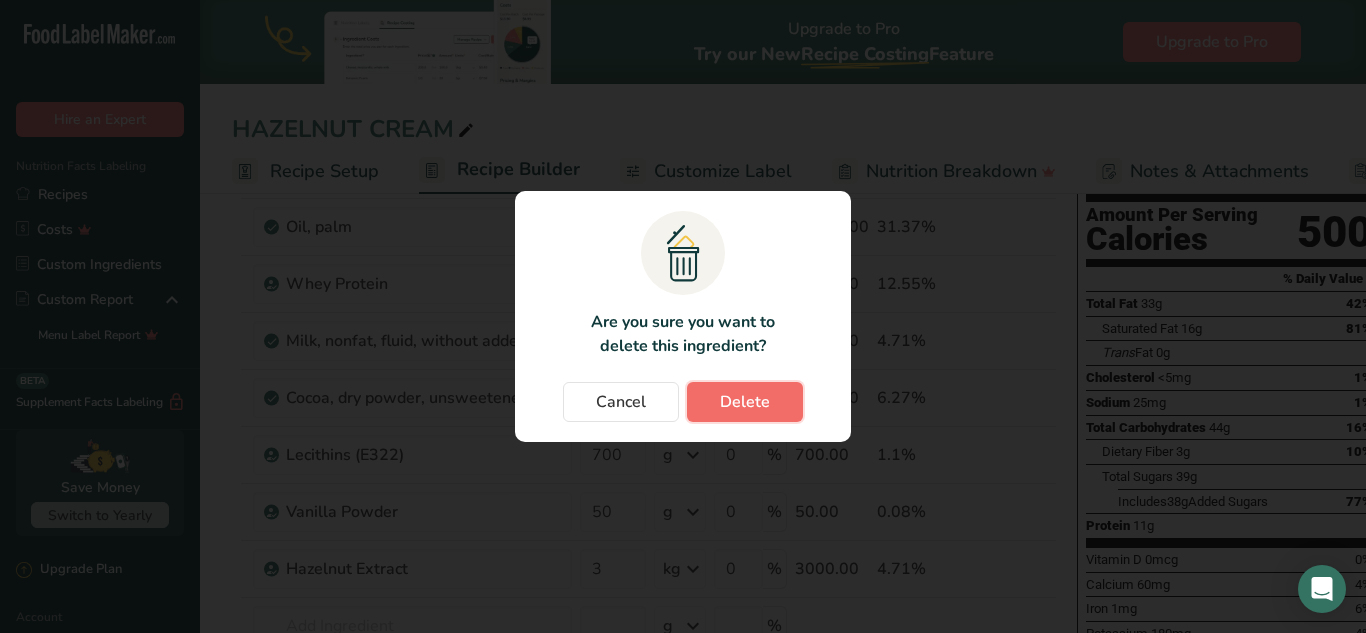 click on "Delete" at bounding box center (745, 402) 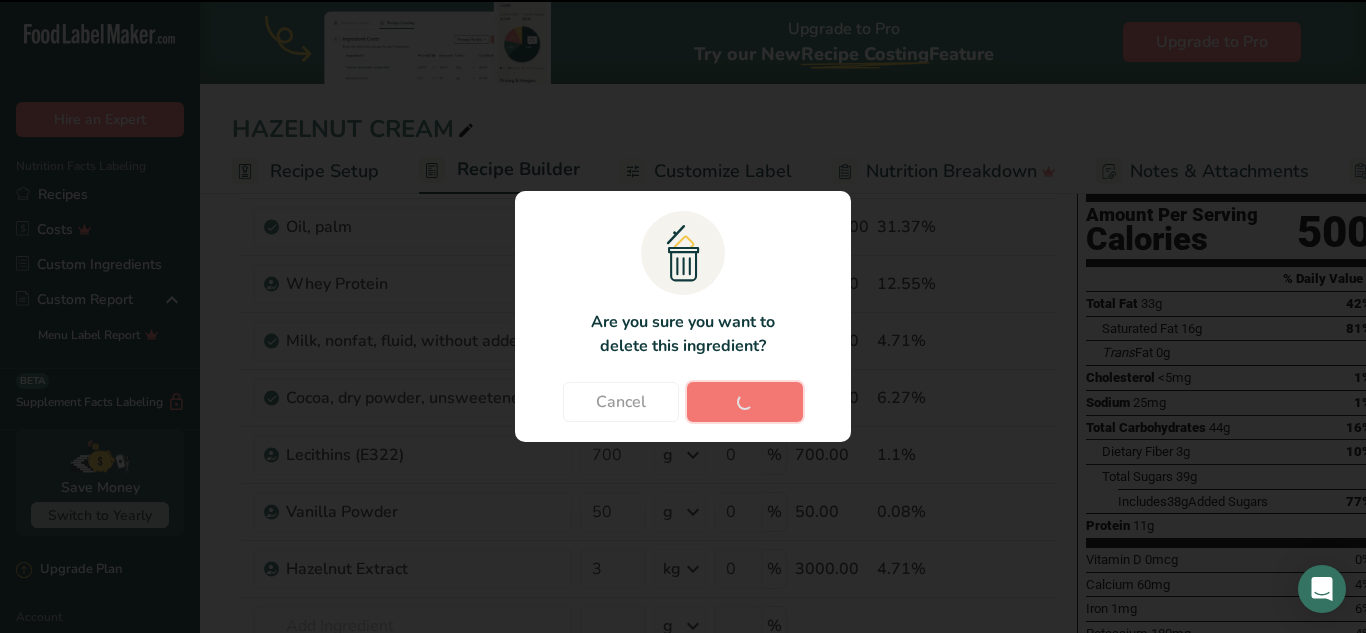 type on "700" 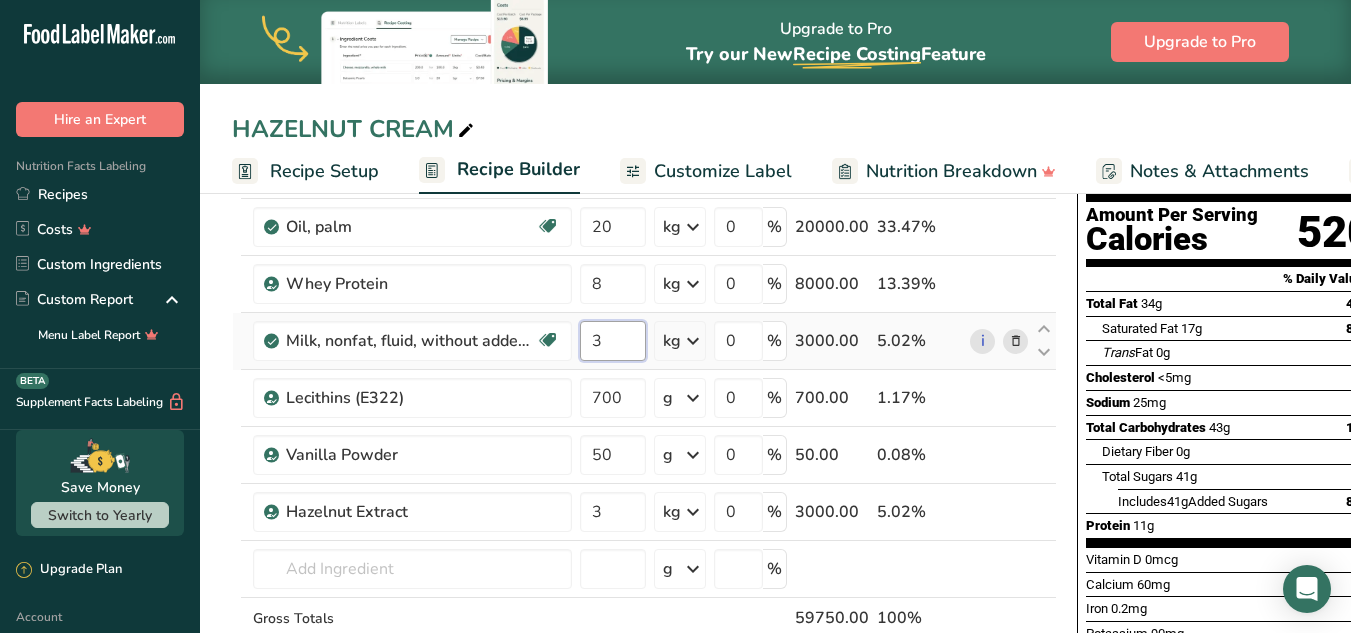 click on "3" at bounding box center (613, 341) 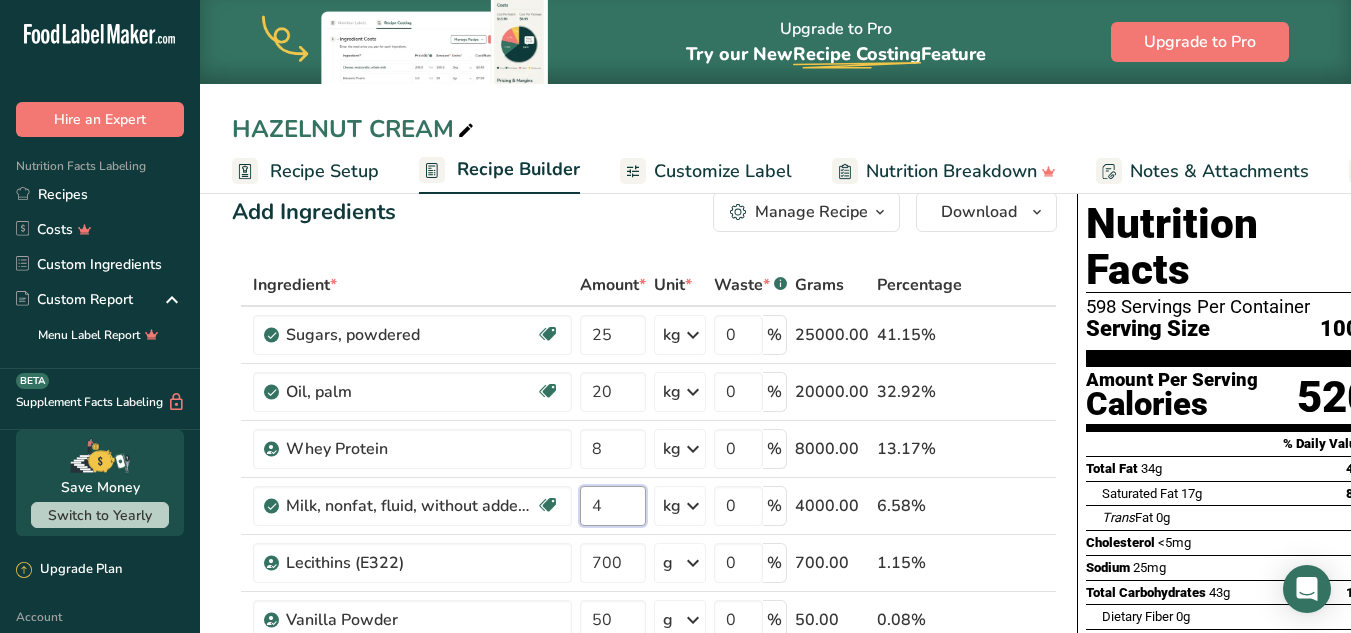 scroll, scrollTop: 0, scrollLeft: 0, axis: both 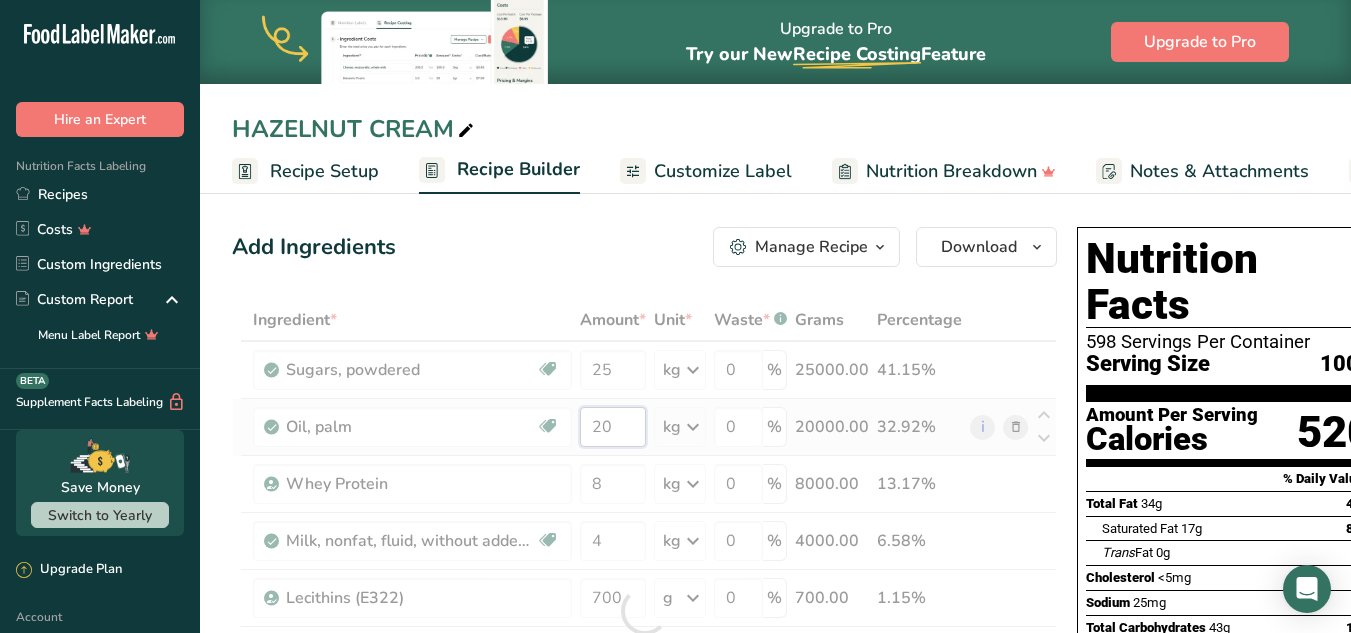 click on "Ingredient *
Amount *
Unit *
Waste *   .a-a{fill:#347362;}.b-a{fill:#fff;}          Grams
Percentage
Sugars, powdered
Dairy free
Gluten free
Vegan
Vegetarian
Soy free
25
kg
Portions
1 cup unsifted
1 cup sifted
1 tbsp unsifted
See more
Weight Units
g
kg
mg
See more
Volume Units
l
Volume units require a density conversion. If you know your ingredient's density enter it below. Otherwise, click on "RIA" our AI Regulatory bot - she will be able to help you
lb/ft3
g/cm3
Confirm
mL" at bounding box center [644, 611] 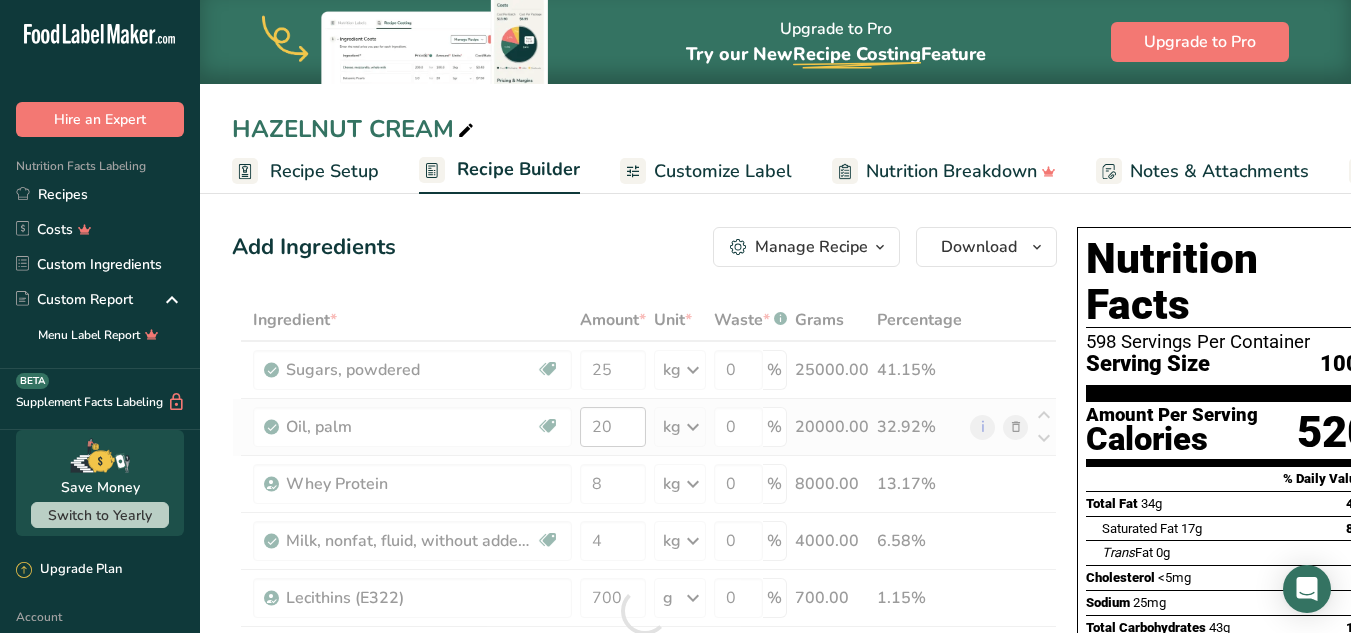 click at bounding box center [644, 611] 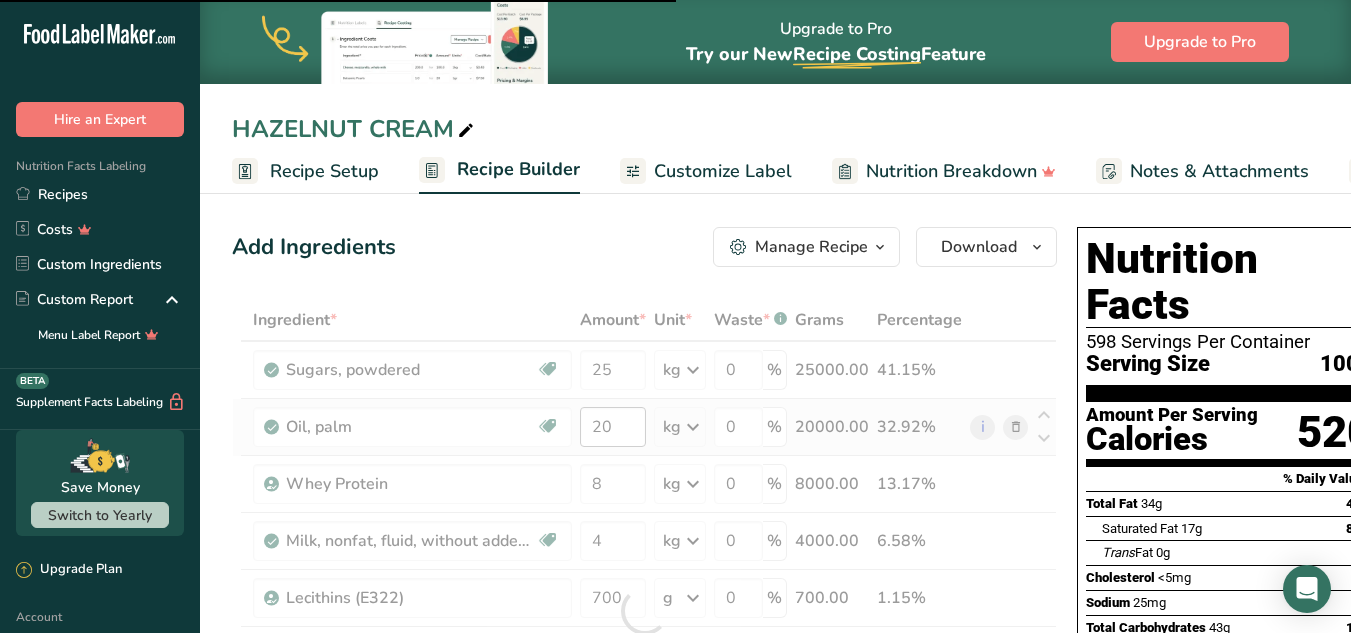click at bounding box center [644, 611] 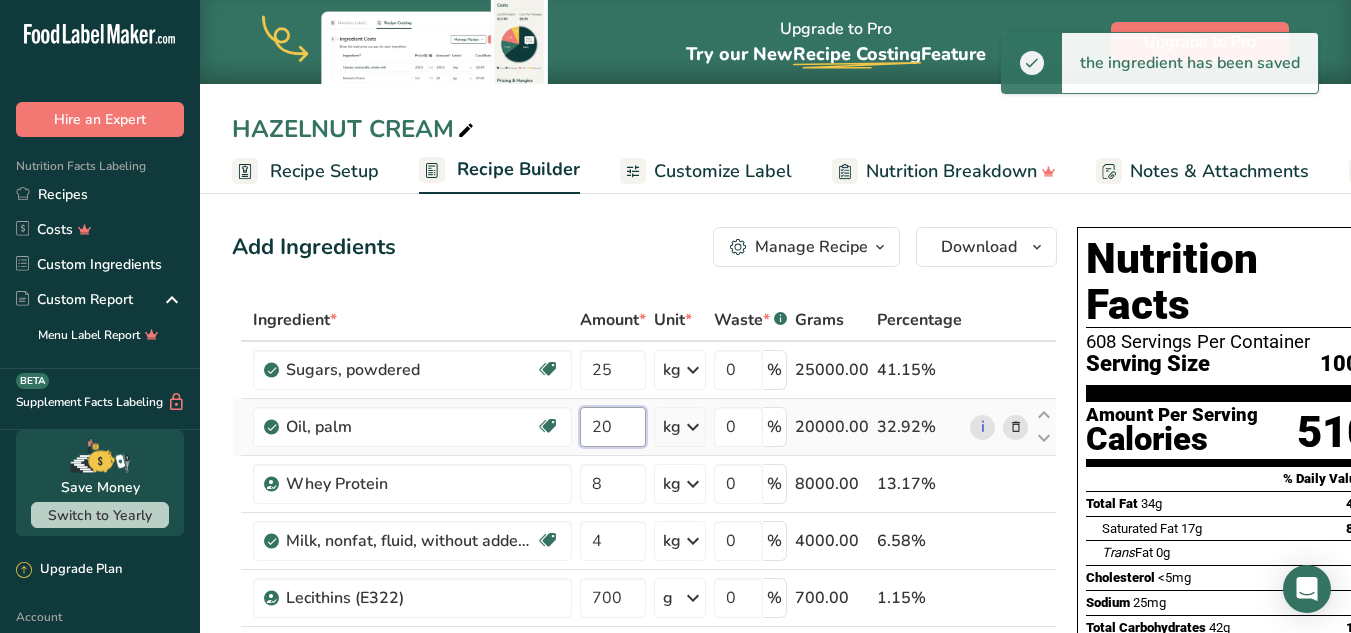 click on "20" at bounding box center (613, 427) 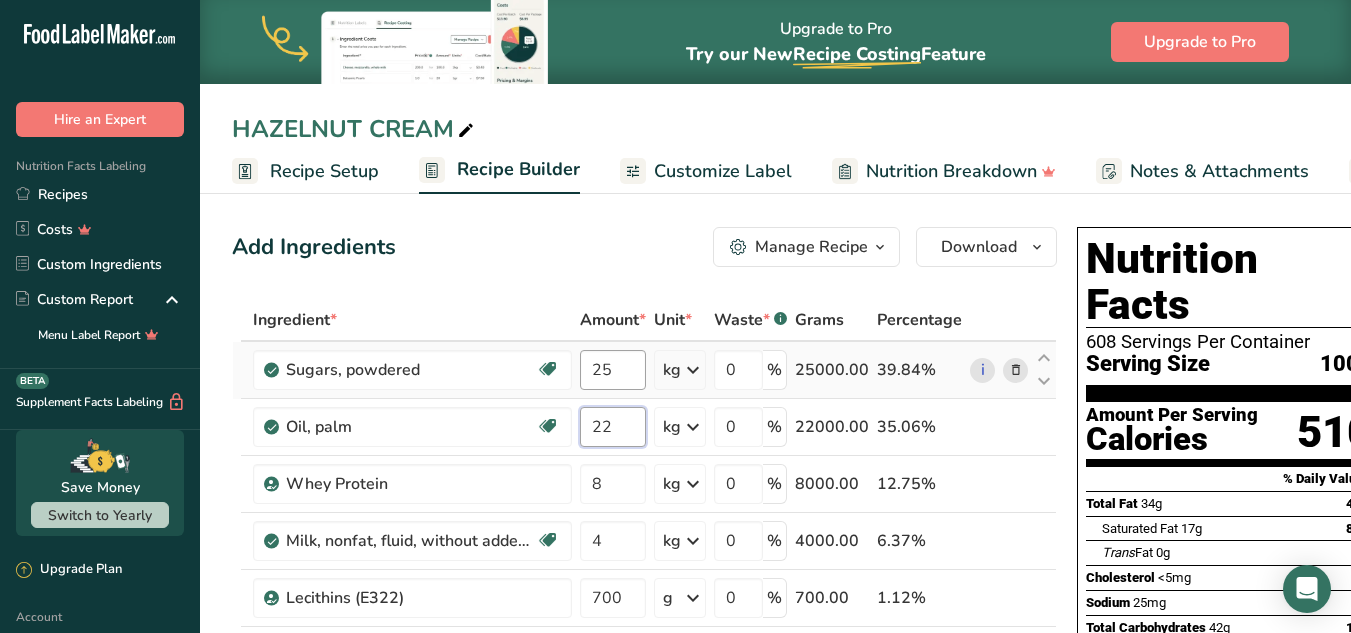 type on "22" 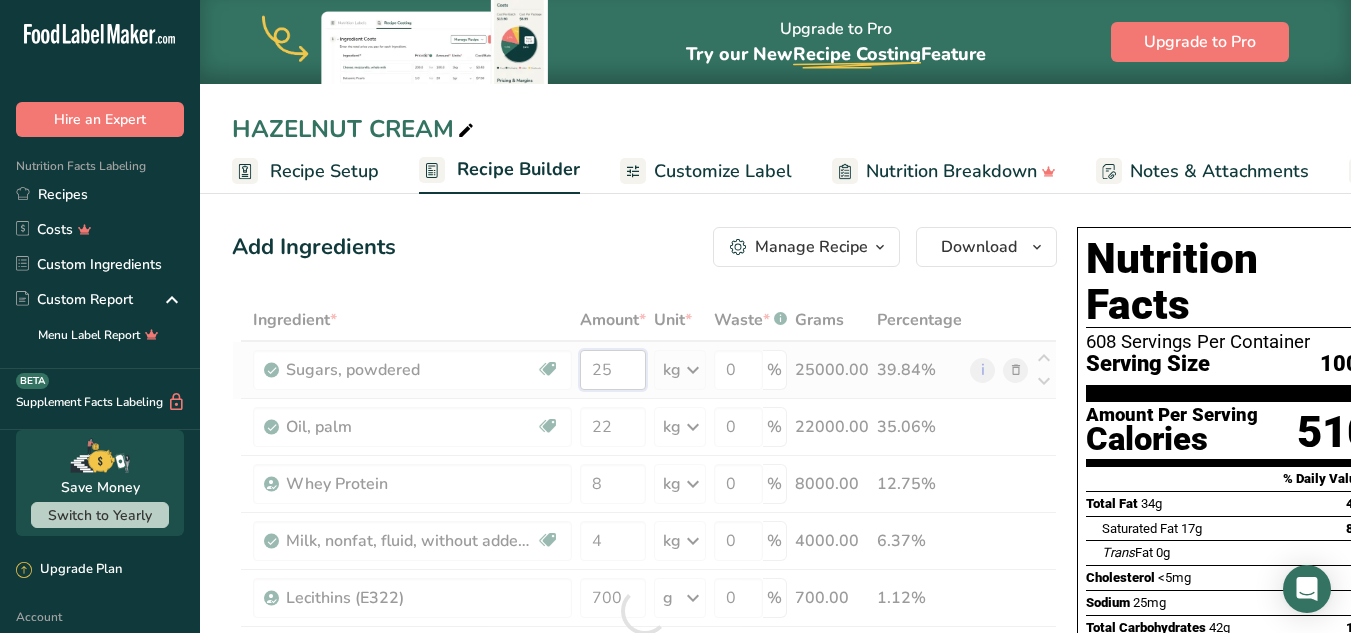 click on "Ingredient *
Amount *
Unit *
Waste *   .a-a{fill:#347362;}.b-a{fill:#fff;}          Grams
Percentage
Sugars, powdered
Dairy free
Gluten free
Vegan
Vegetarian
Soy free
25
kg
Portions
1 cup unsifted
1 cup sifted
1 tbsp unsifted
See more
Weight Units
g
kg
mg
See more
Volume Units
l
Volume units require a density conversion. If you know your ingredient's density enter it below. Otherwise, click on "RIA" our AI Regulatory bot - she will be able to help you
lb/ft3
g/cm3
Confirm
mL" at bounding box center (644, 611) 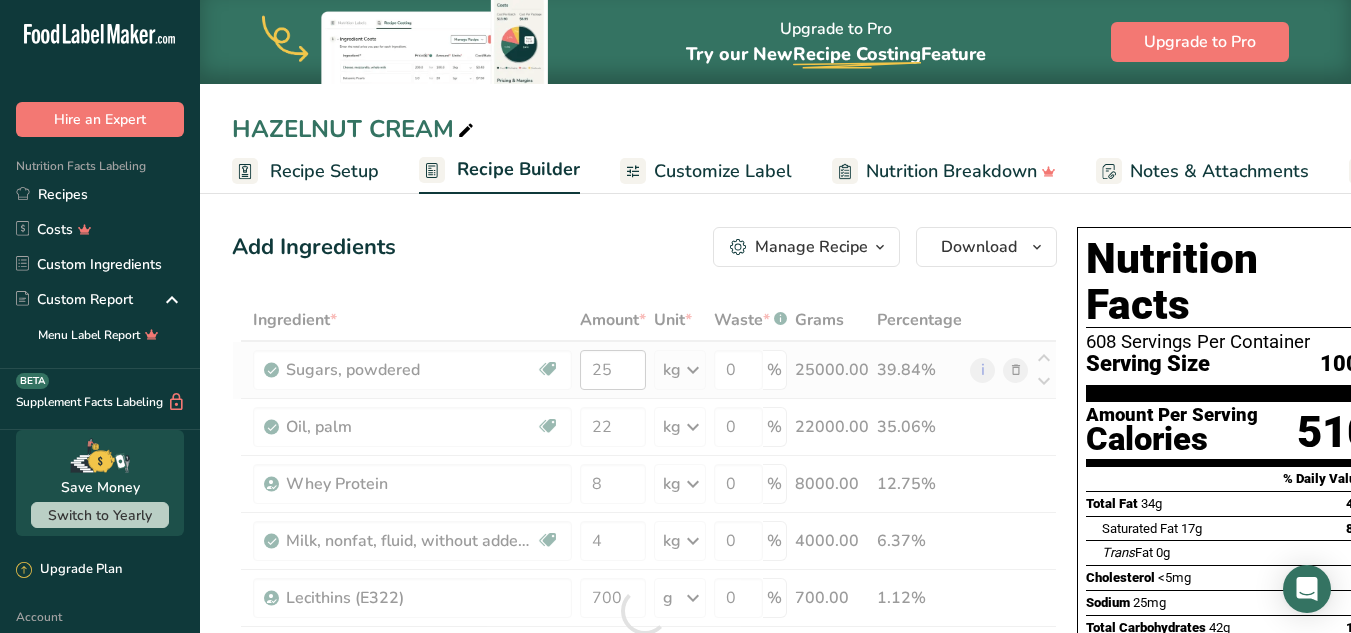 click at bounding box center [644, 611] 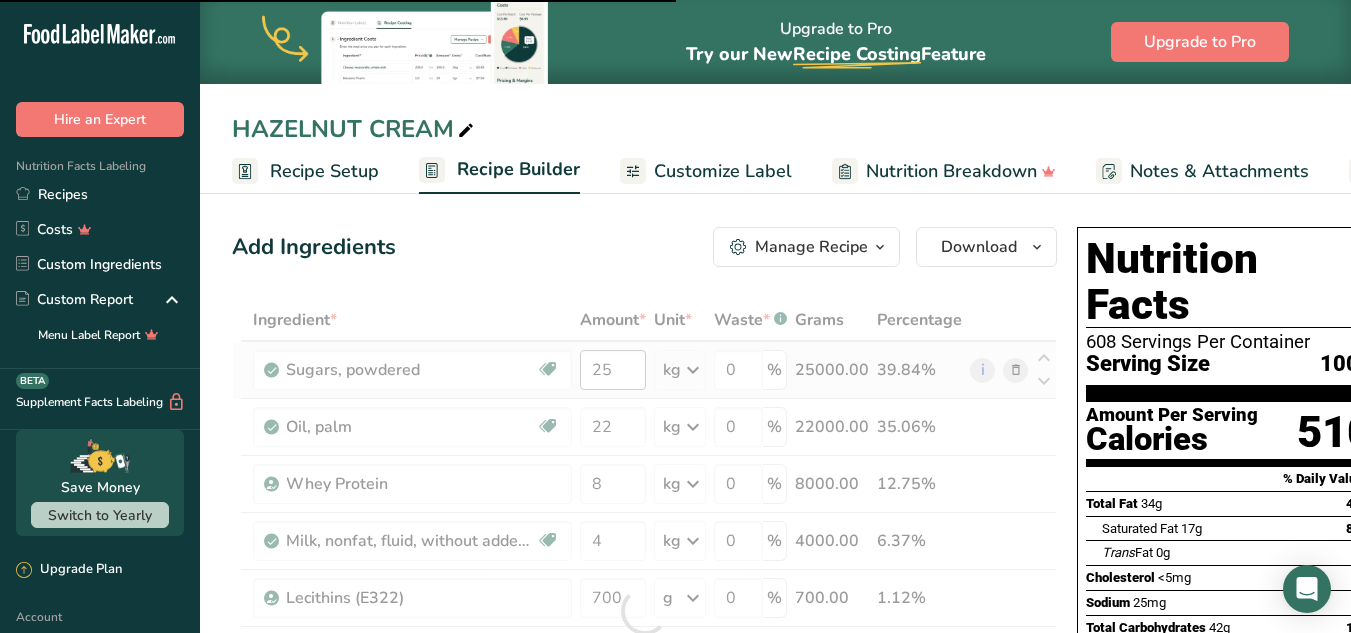 click at bounding box center [644, 611] 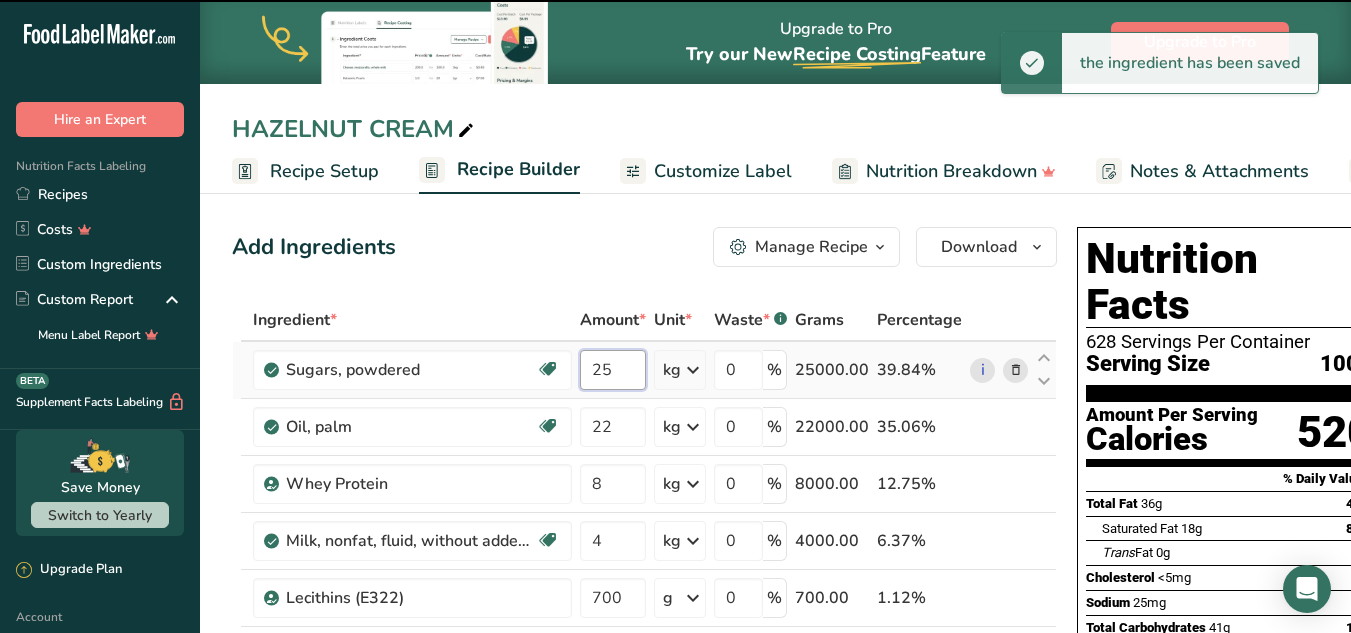 click on "25" at bounding box center (613, 370) 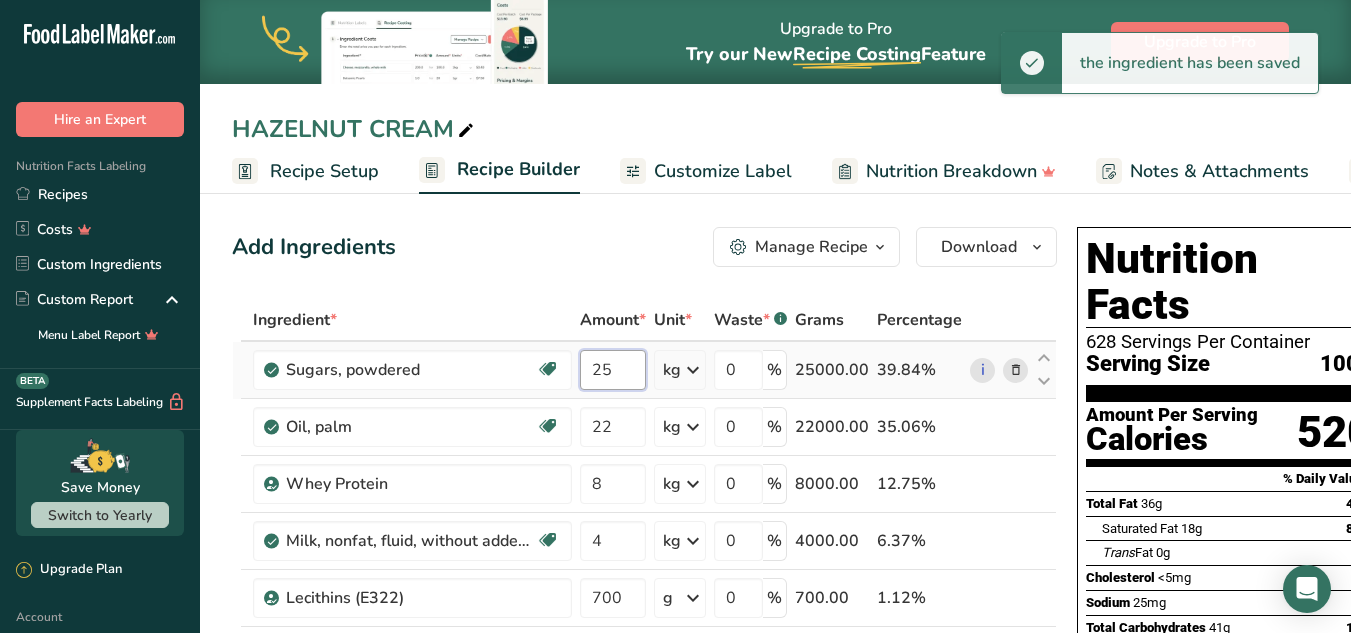 click on "25" at bounding box center (613, 370) 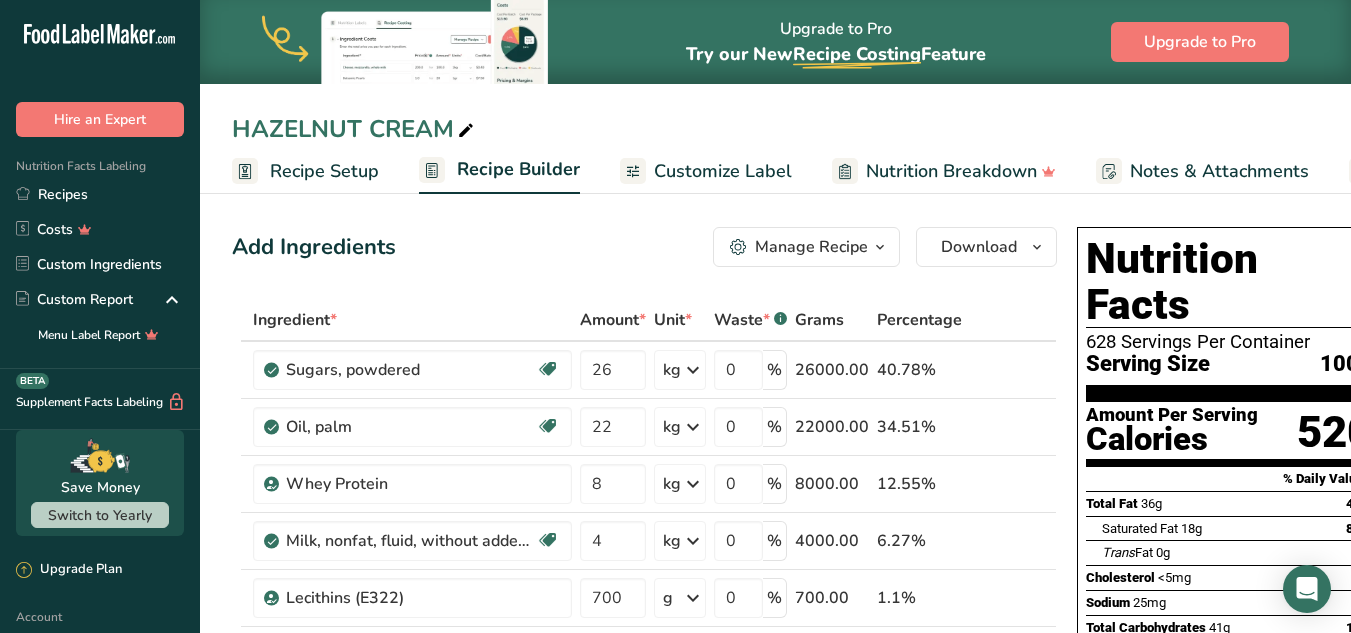 click on "Add Ingredients
Manage Recipe         Delete Recipe           Duplicate Recipe             Scale Recipe             Save as Sub-Recipe   .a-a{fill:#347362;}.b-a{fill:#fff;}                               Nutrition Breakdown                   Recipe Card
NEW
Amino Acids Pattern Report             Activity History
Download
Choose your preferred label style
Standard FDA label
Standard FDA label
The most common format for nutrition facts labels in compliance with the FDA's typeface, style and requirements
Tabular FDA label
A label format compliant with the FDA regulations presented in a tabular (horizontal) display.
Linear FDA label
A simple linear display for small sized packages.
Simplified FDA label" at bounding box center (650, 889) 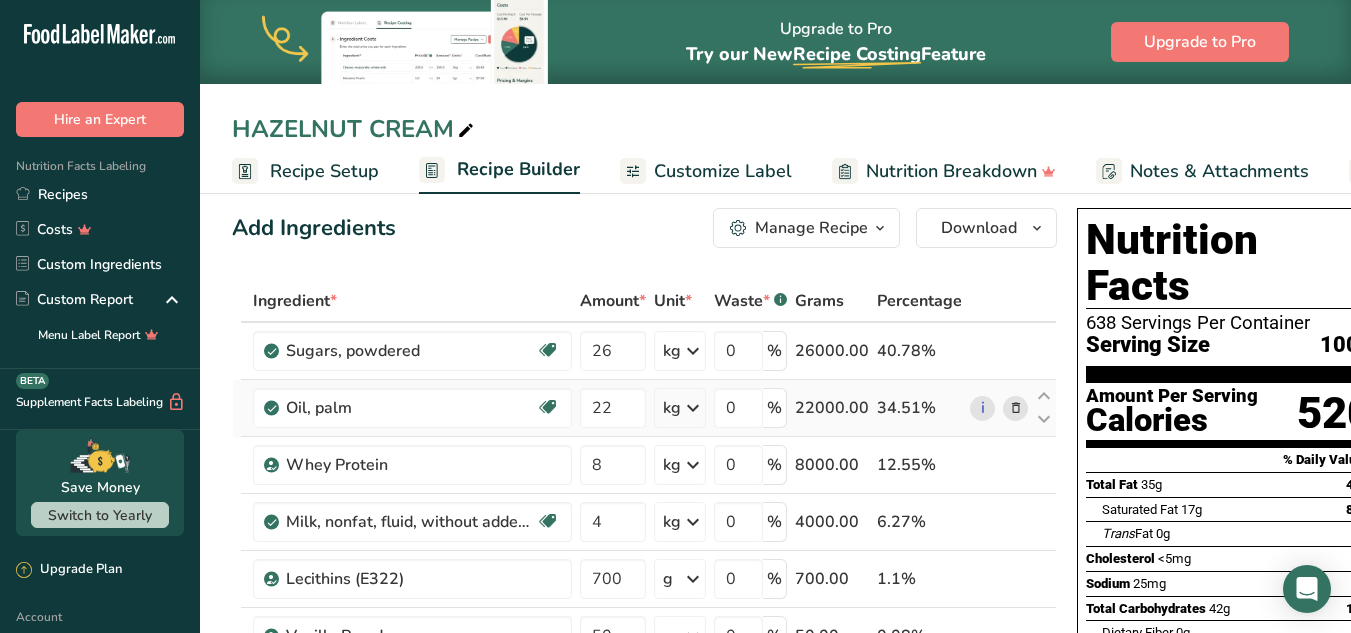 scroll, scrollTop: 0, scrollLeft: 0, axis: both 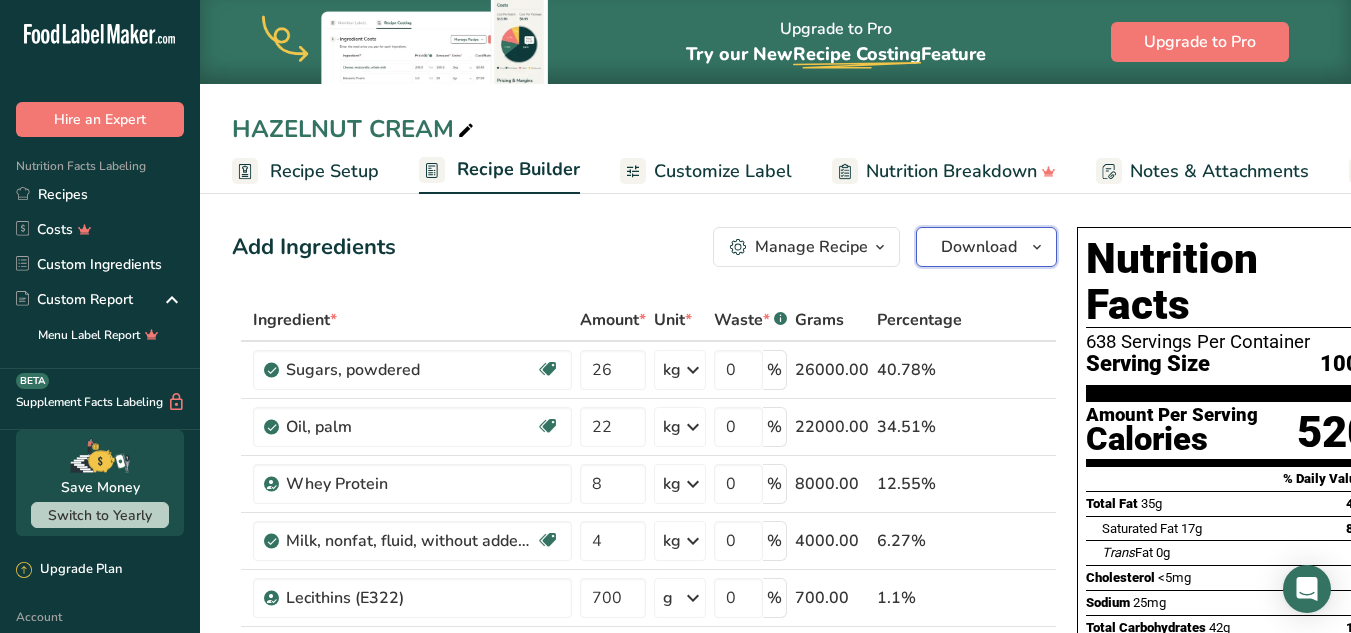 click on "Download" at bounding box center (979, 247) 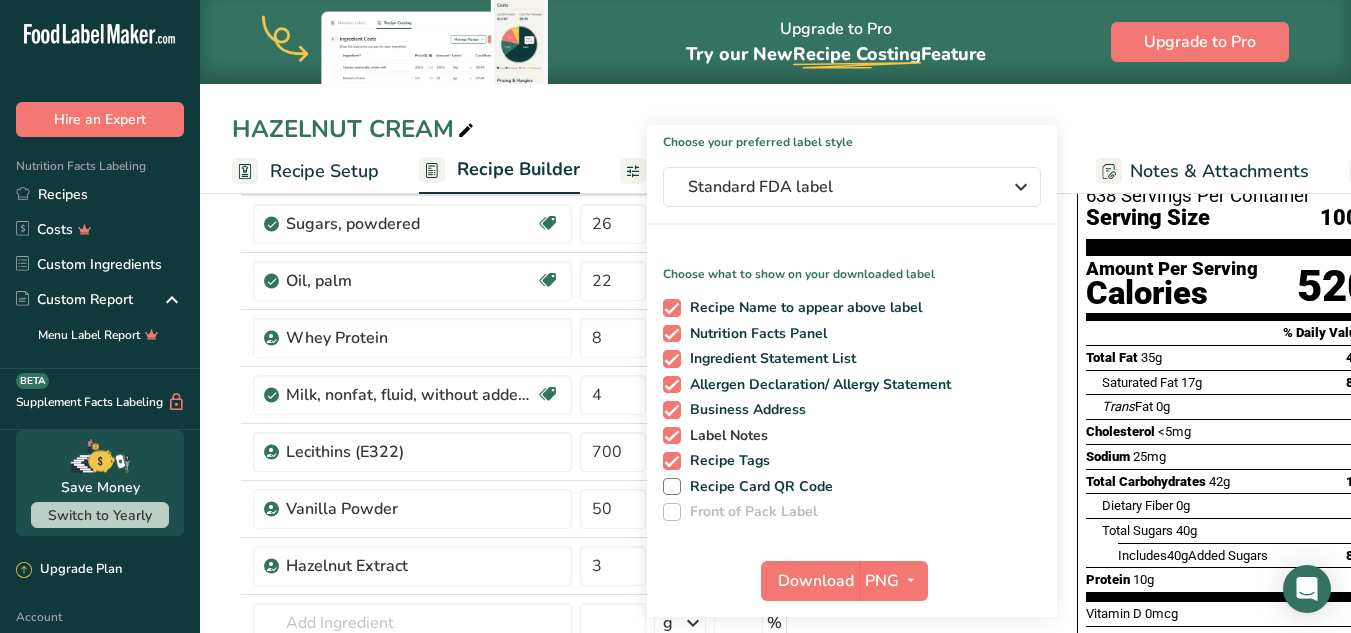 scroll, scrollTop: 200, scrollLeft: 0, axis: vertical 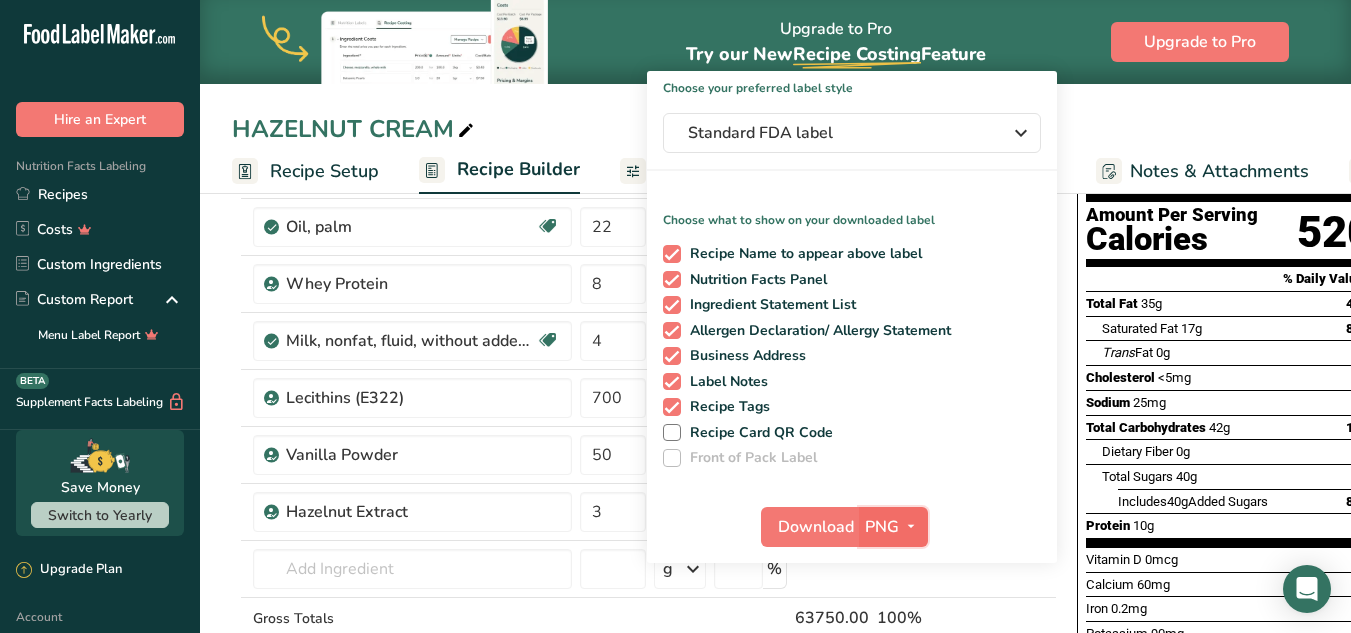 click at bounding box center (911, 526) 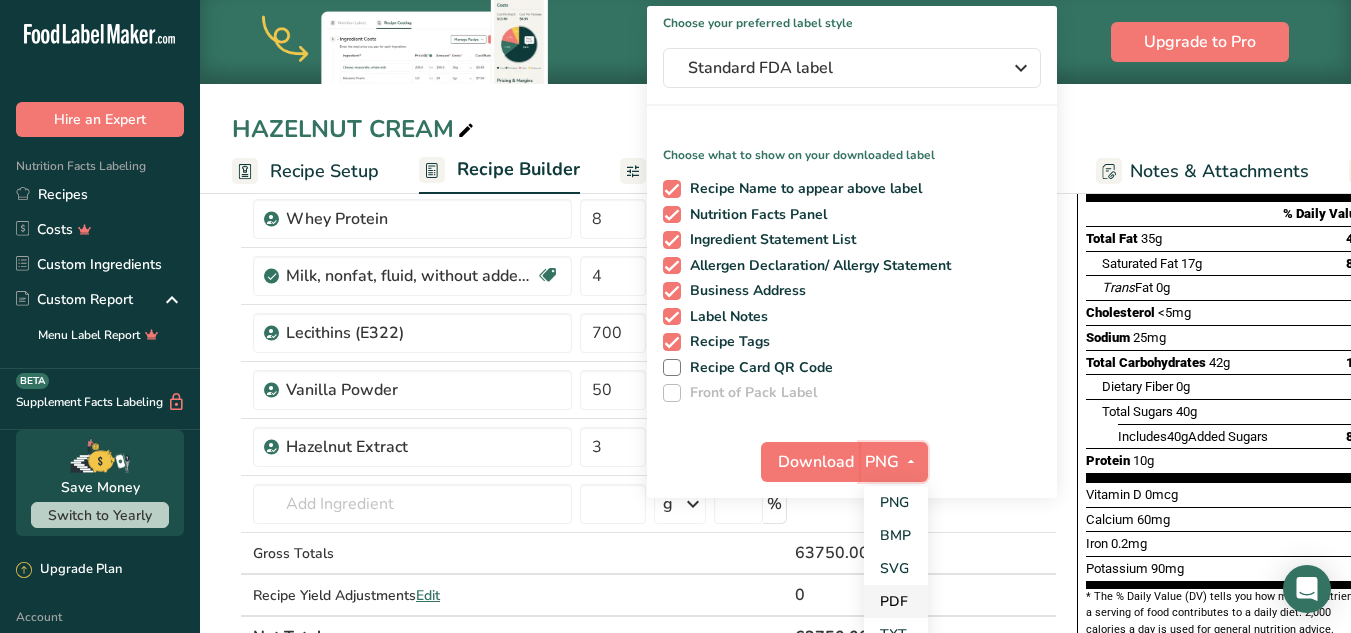scroll, scrollTop: 300, scrollLeft: 0, axis: vertical 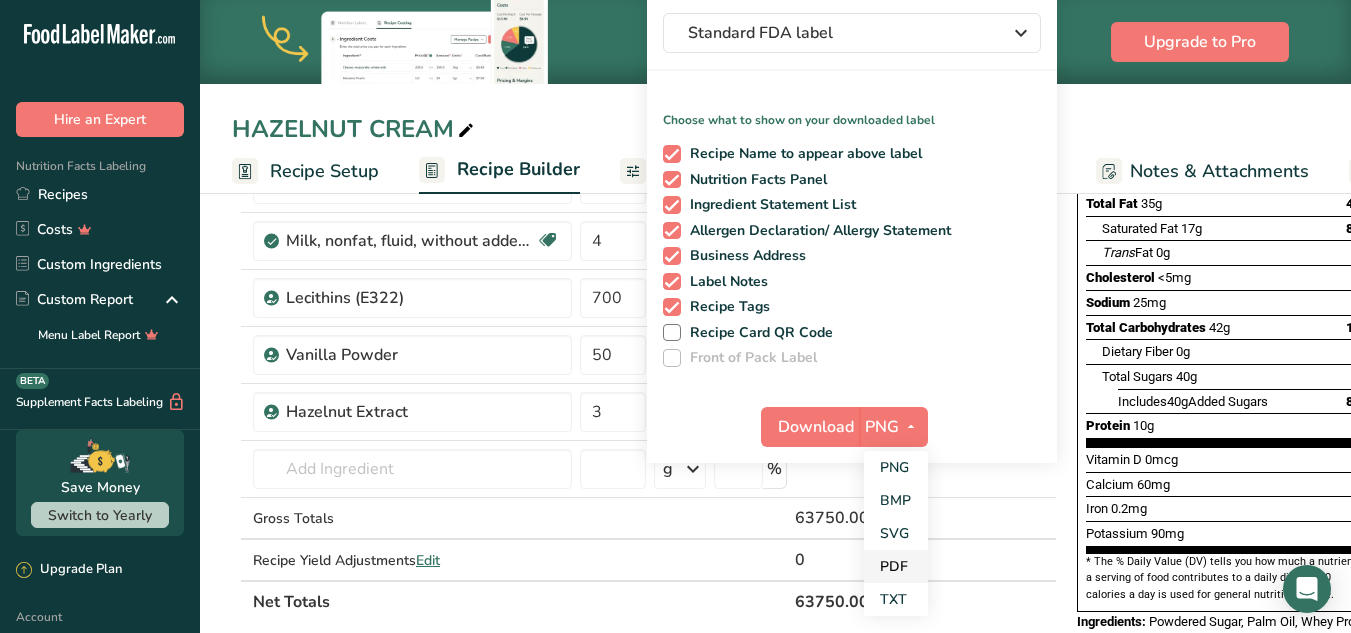 click on "PDF" at bounding box center [896, 566] 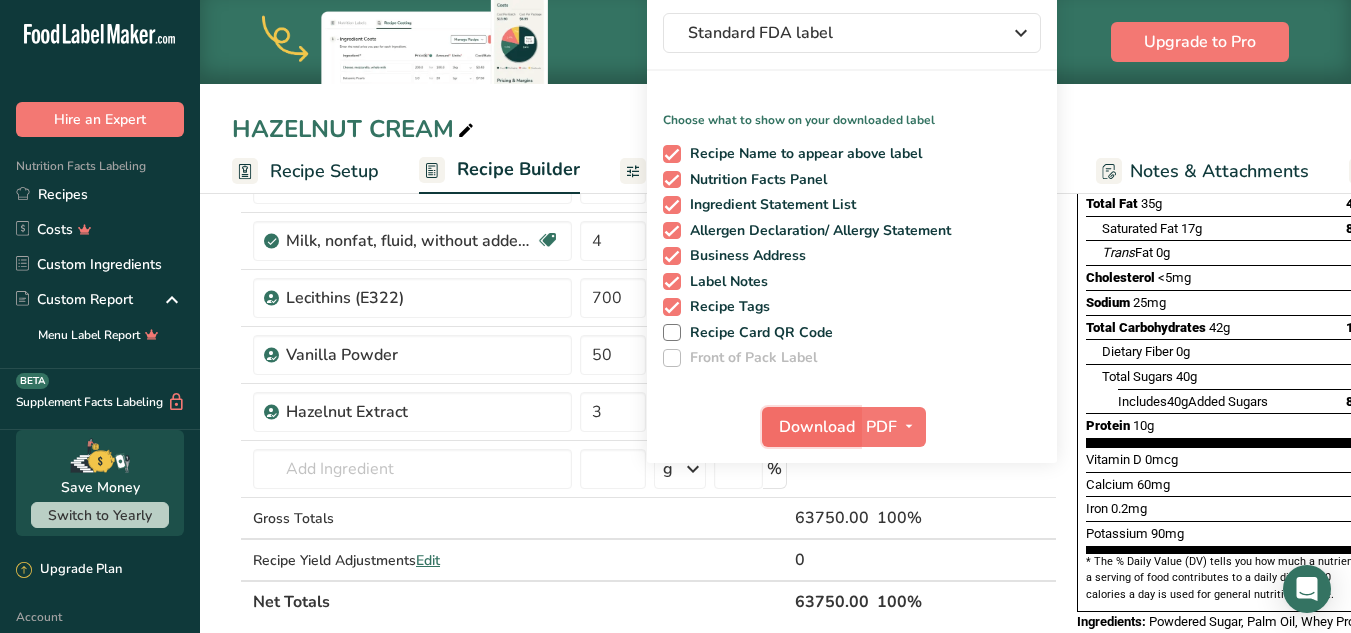 click on "Download" at bounding box center [817, 427] 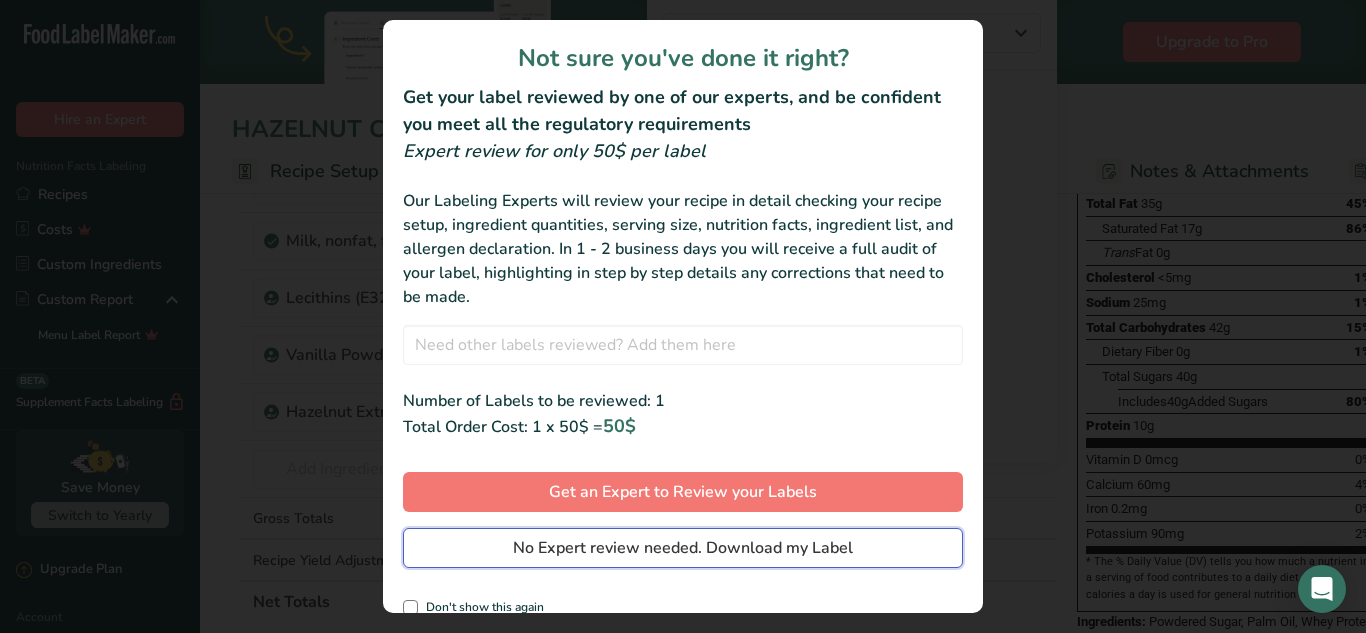 click on "No Expert review needed. Download my Label" at bounding box center [683, 548] 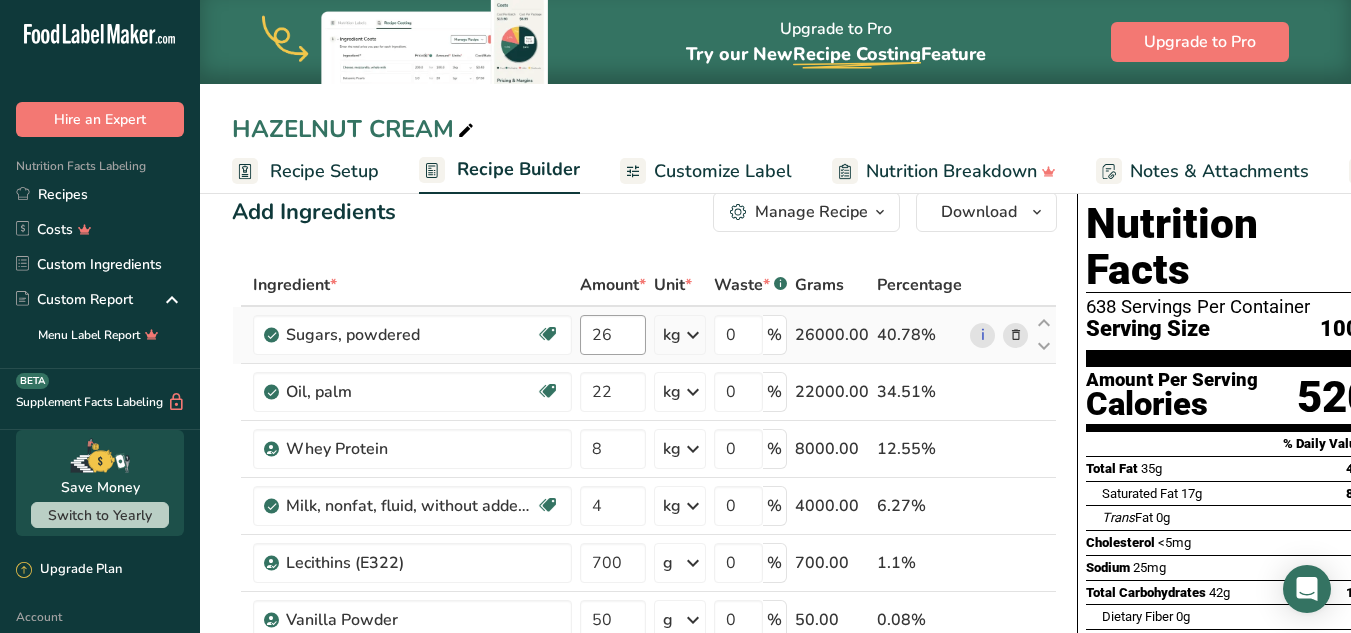 scroll, scrollTop: 0, scrollLeft: 0, axis: both 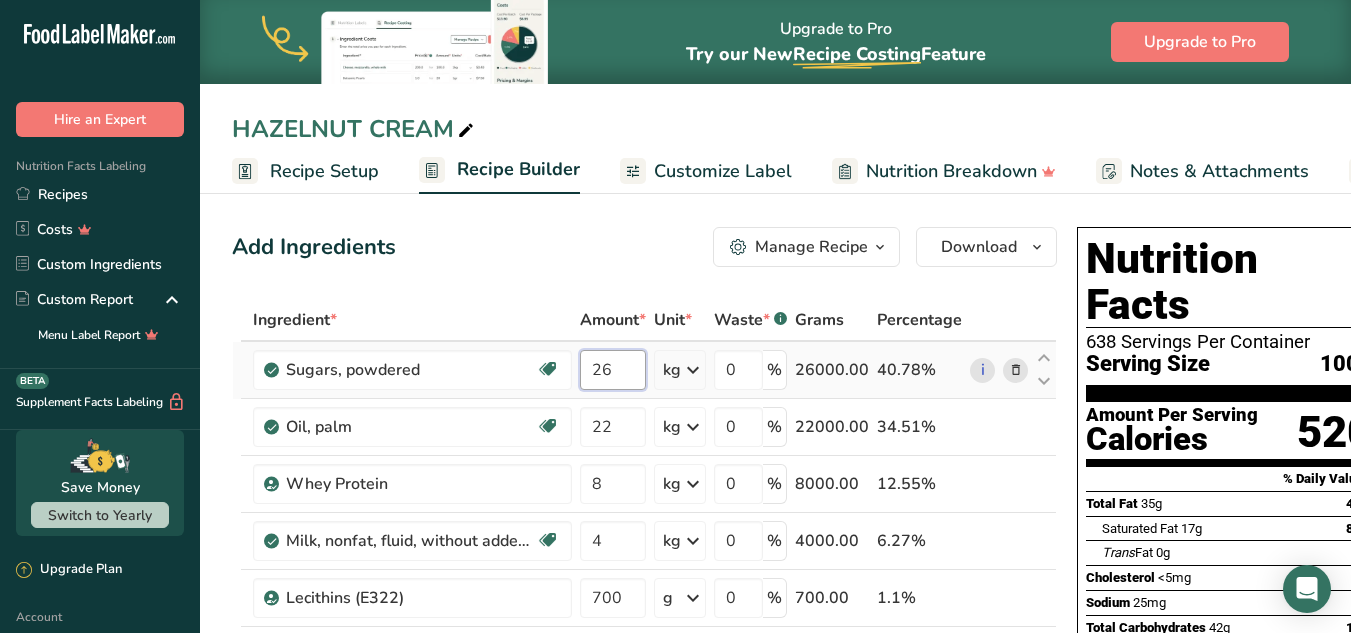click on "26" at bounding box center [613, 370] 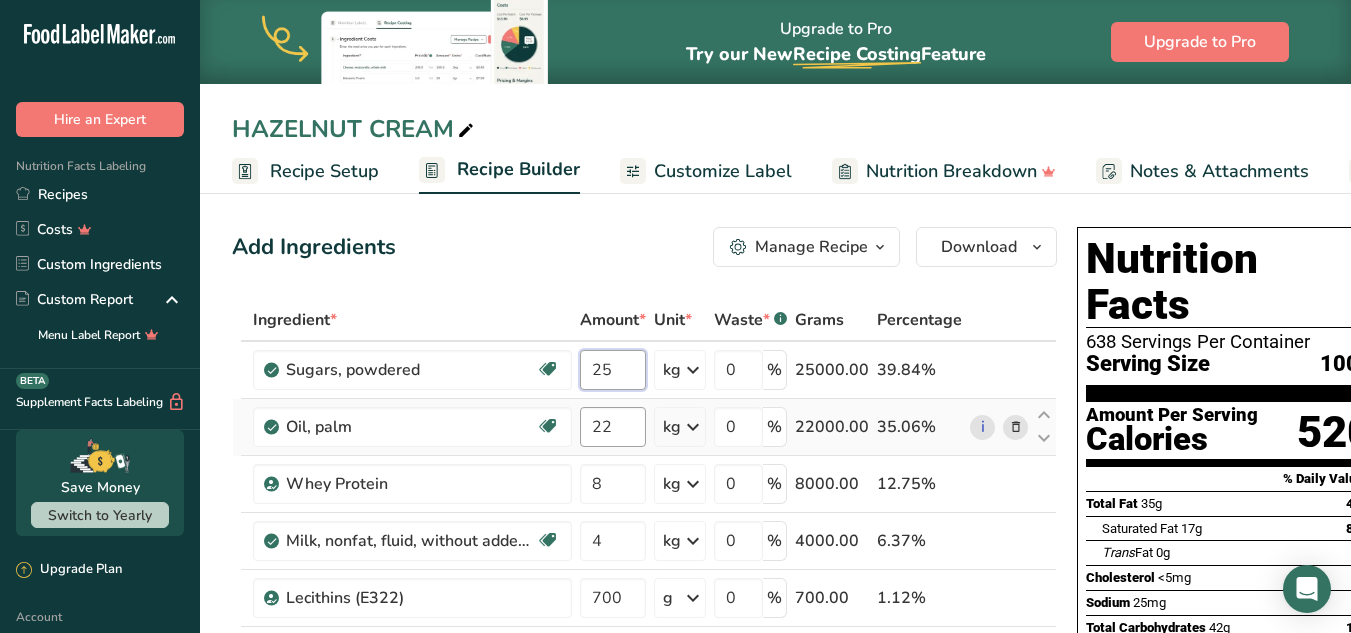 type on "25" 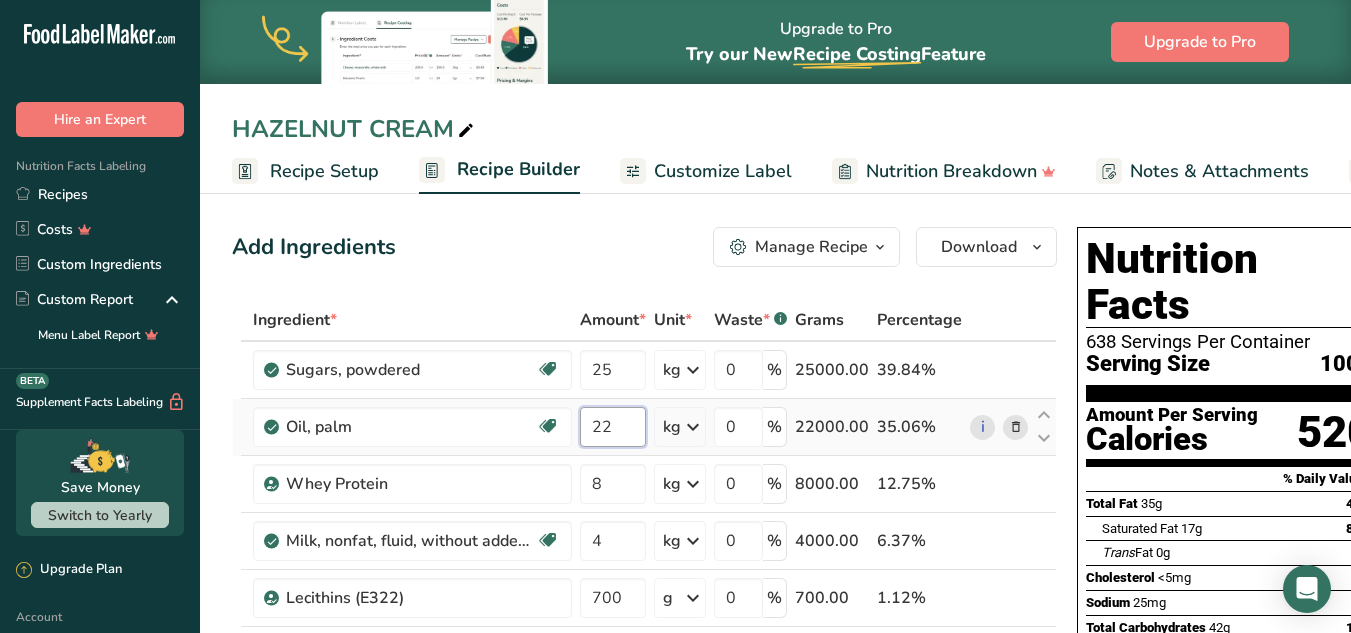 click on "Ingredient *
Amount *
Unit *
Waste *   .a-a{fill:#347362;}.b-a{fill:#fff;}          Grams
Percentage
Sugars, powdered
Dairy free
Gluten free
Vegan
Vegetarian
Soy free
25
kg
Portions
1 cup unsifted
1 cup sifted
1 tbsp unsifted
See more
Weight Units
g
kg
mg
See more
Volume Units
l
Volume units require a density conversion. If you know your ingredient's density enter it below. Otherwise, click on "RIA" our AI Regulatory bot - she will be able to help you
lb/ft3
g/cm3
Confirm
mL" at bounding box center (644, 611) 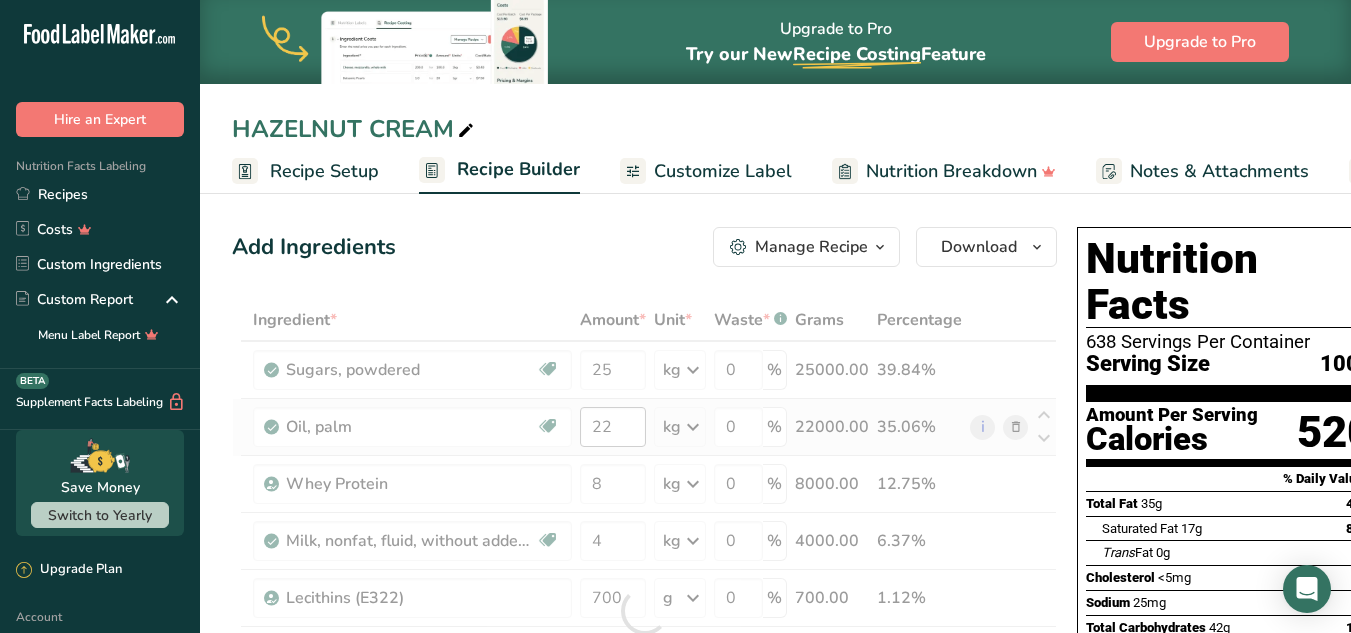 click at bounding box center (644, 611) 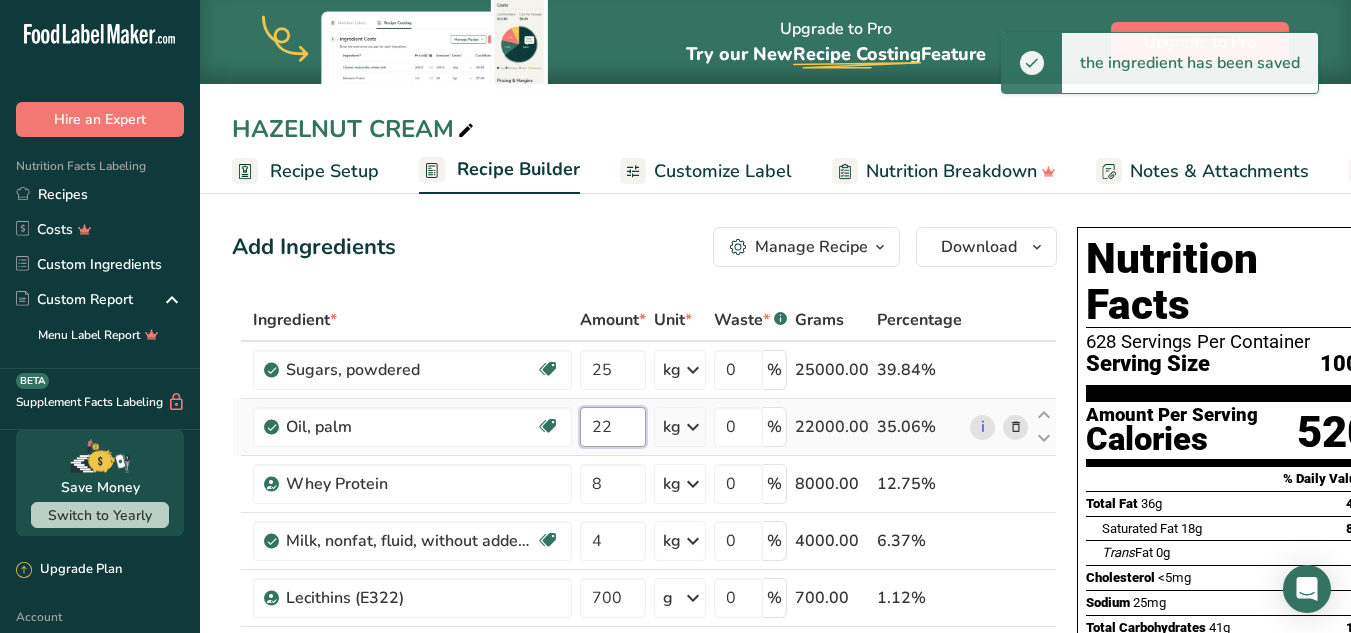 click on "22" at bounding box center [613, 427] 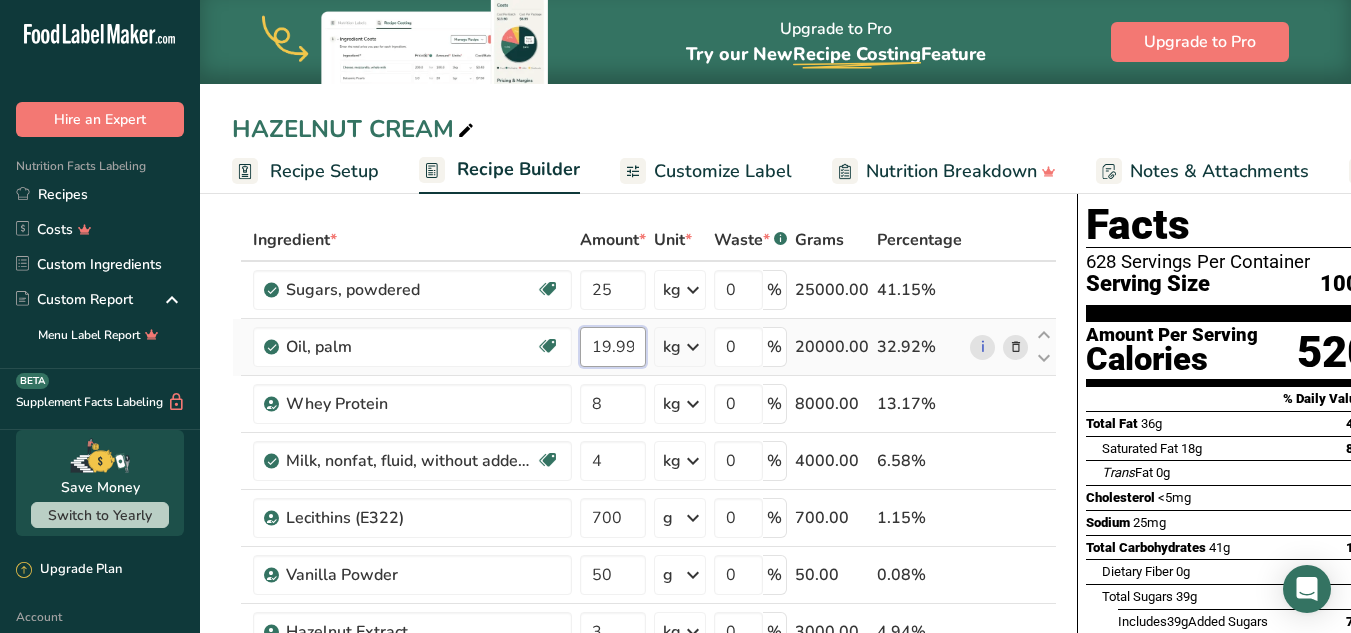 scroll, scrollTop: 100, scrollLeft: 0, axis: vertical 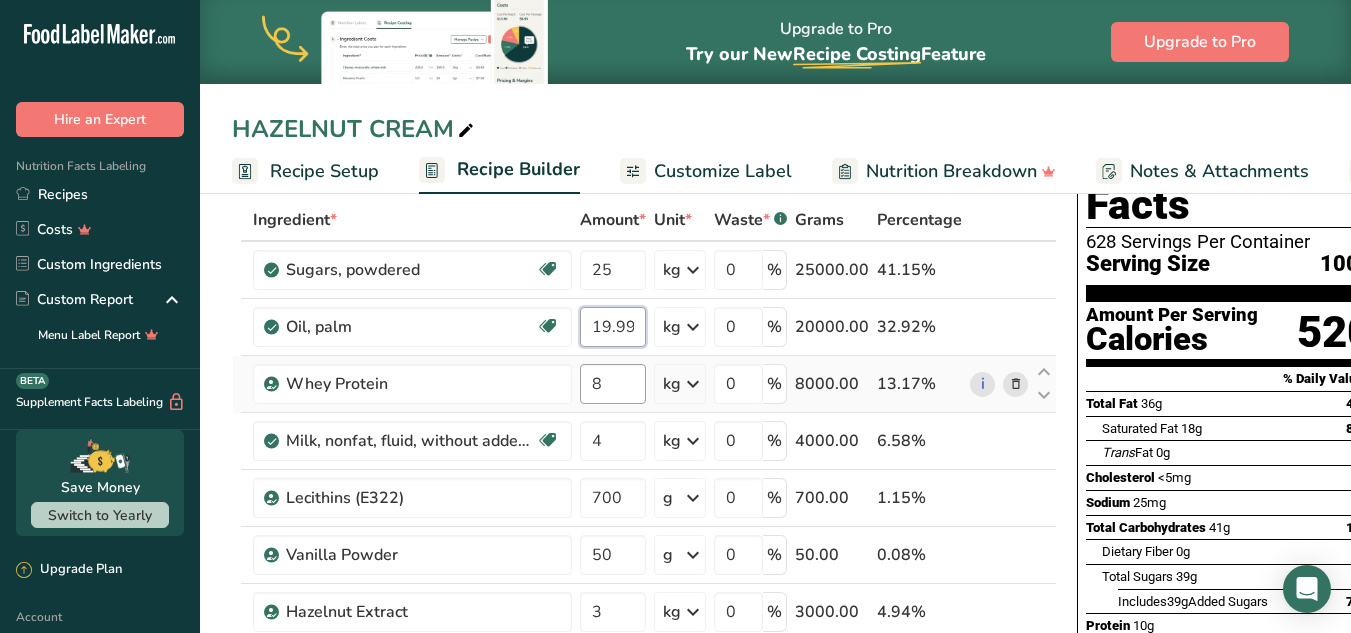 type on "19.999999" 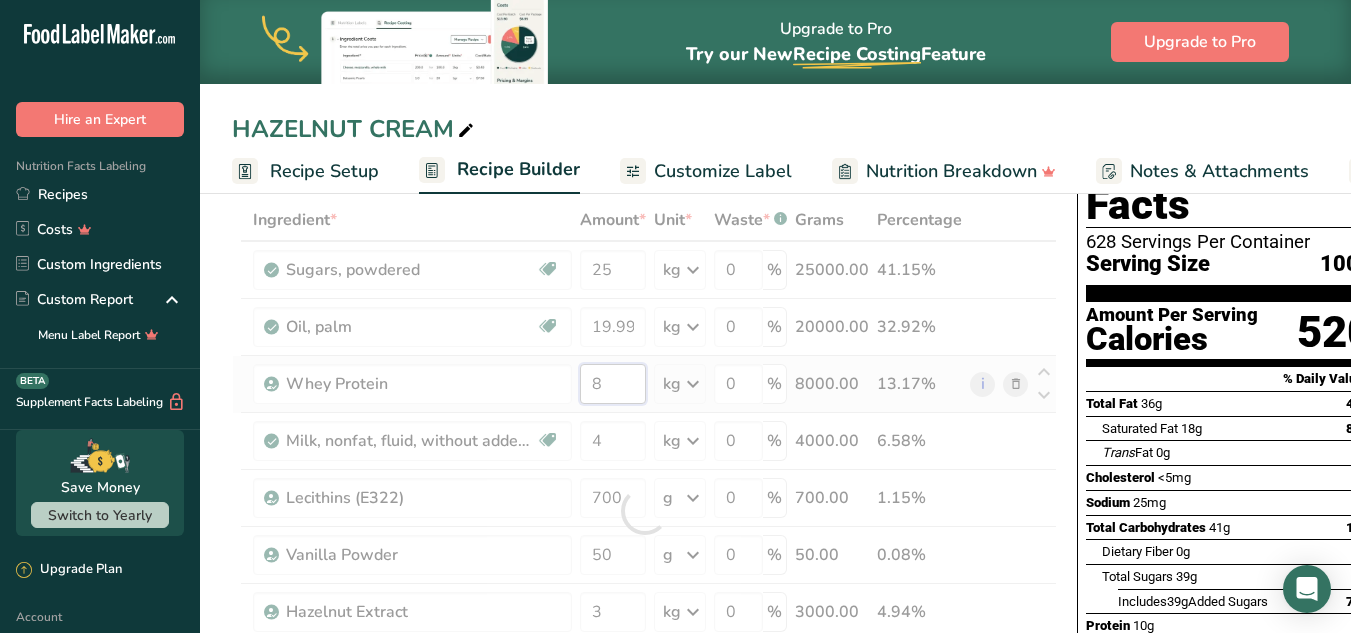 click on "Ingredient *
Amount *
Unit *
Waste *   .a-a{fill:#347362;}.b-a{fill:#fff;}          Grams
Percentage
Sugars, powdered
Dairy free
Gluten free
Vegan
Vegetarian
Soy free
25
kg
Portions
1 cup unsifted
1 cup sifted
1 tbsp unsifted
See more
Weight Units
g
kg
mg
See more
Volume Units
l
Volume units require a density conversion. If you know your ingredient's density enter it below. Otherwise, click on "RIA" our AI Regulatory bot - she will be able to help you
lb/ft3
g/cm3
Confirm
mL" at bounding box center (644, 511) 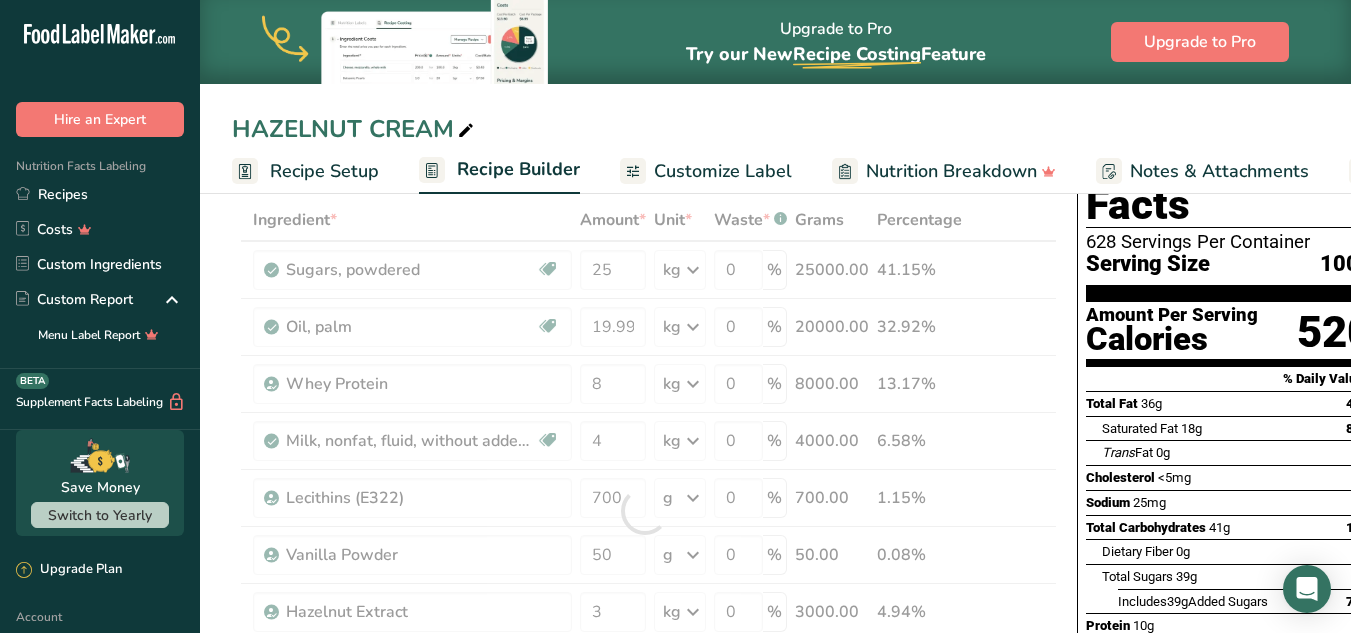 click at bounding box center [644, 511] 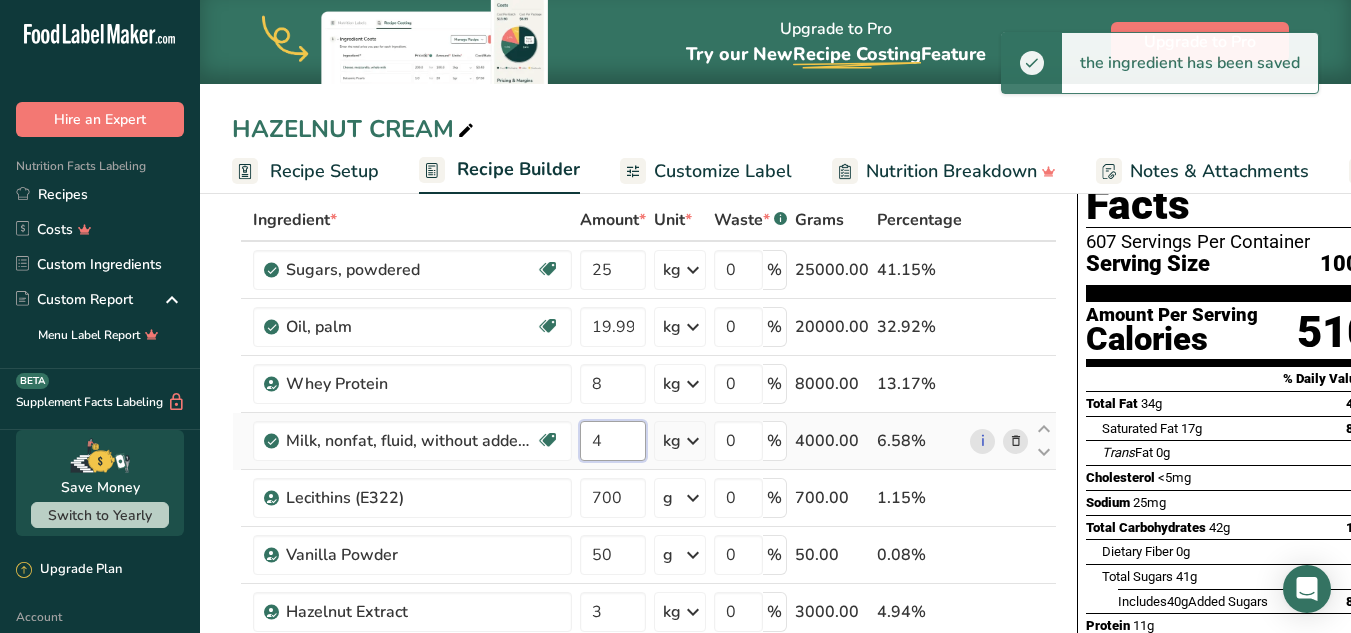 click on "4" at bounding box center [613, 441] 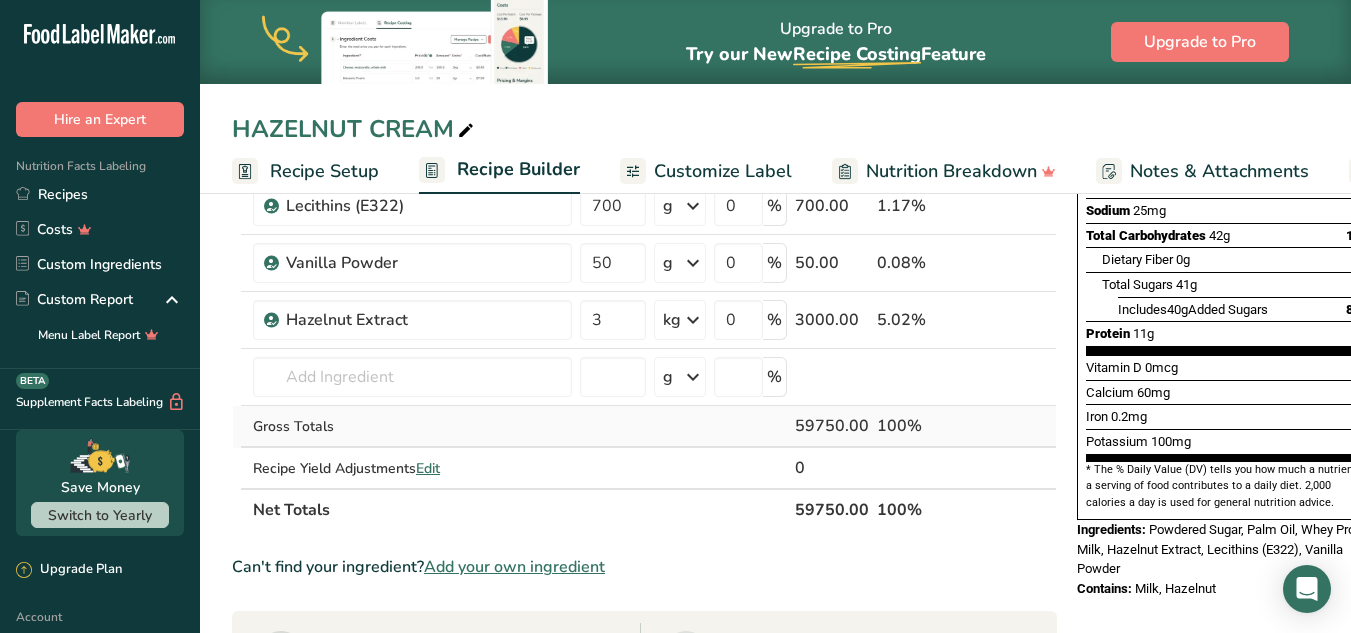 scroll, scrollTop: 400, scrollLeft: 0, axis: vertical 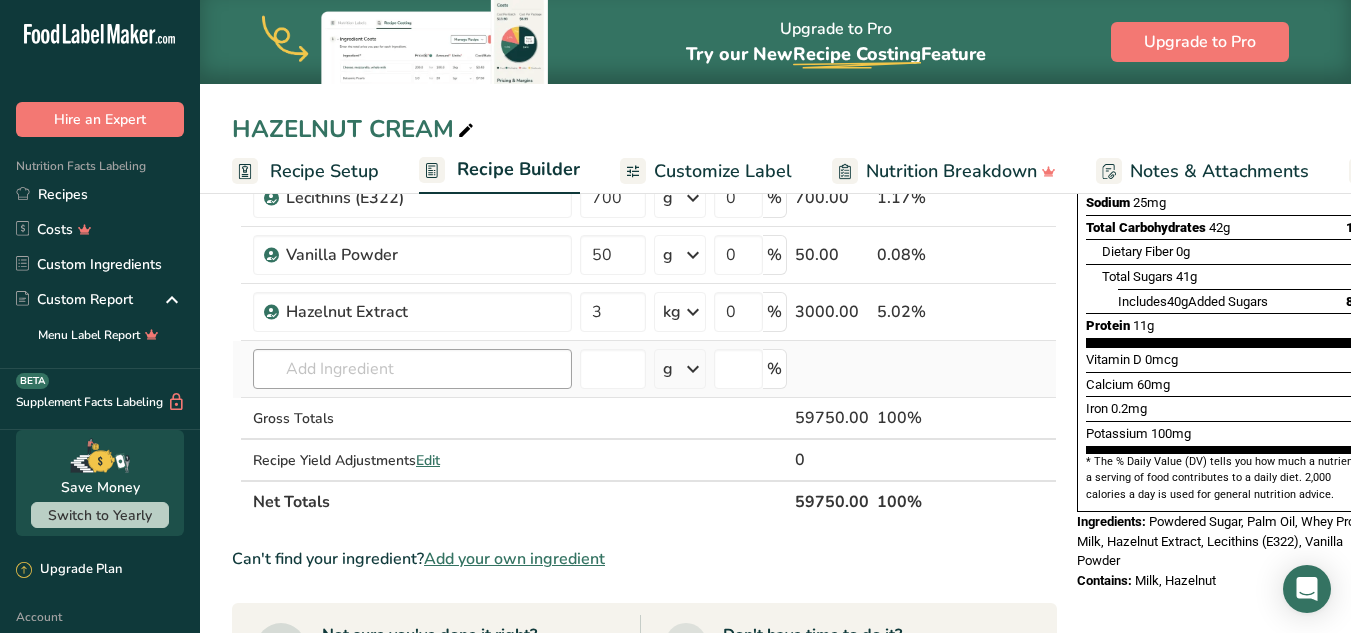type on "3" 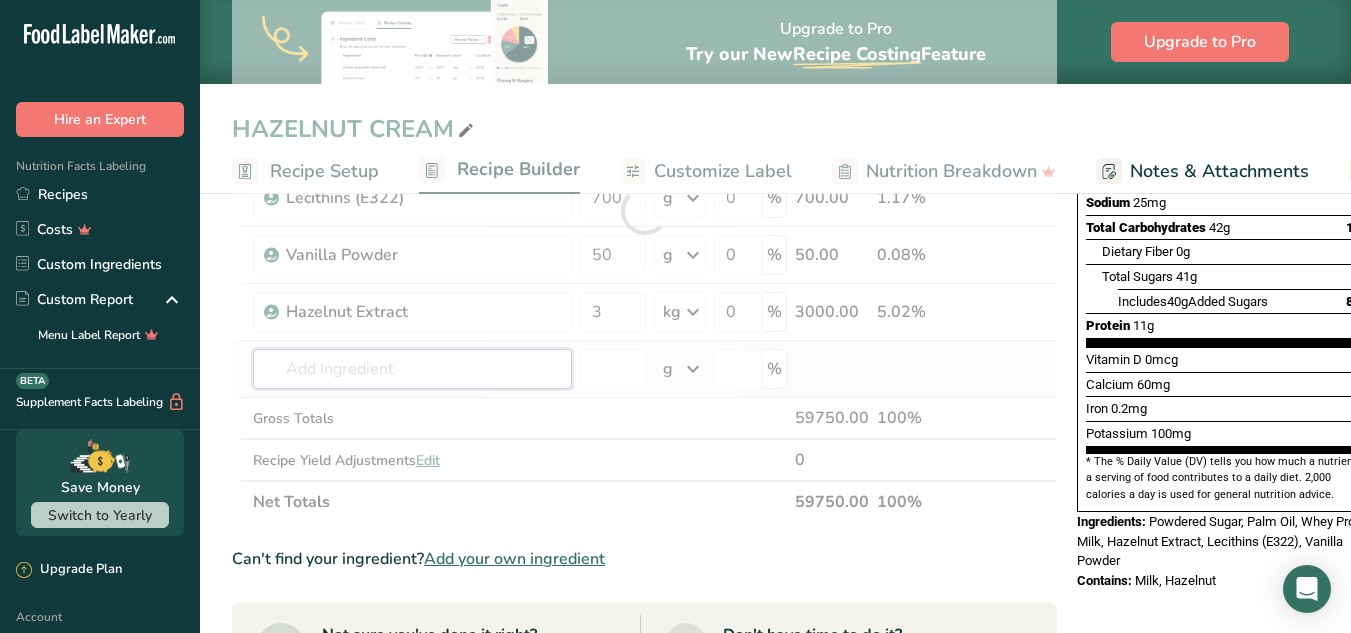click on "Ingredient *
Amount *
Unit *
Waste *   .a-a{fill:#347362;}.b-a{fill:#fff;}          Grams
Percentage
Sugars, powdered
Dairy free
Gluten free
Vegan
Vegetarian
Soy free
25
kg
Portions
1 cup unsifted
1 cup sifted
1 tbsp unsifted
See more
Weight Units
g
kg
mg
See more
Volume Units
l
Volume units require a density conversion. If you know your ingredient's density enter it below. Otherwise, click on "RIA" our AI Regulatory bot - she will be able to help you
lb/ft3
g/cm3
Confirm
mL" at bounding box center [644, 211] 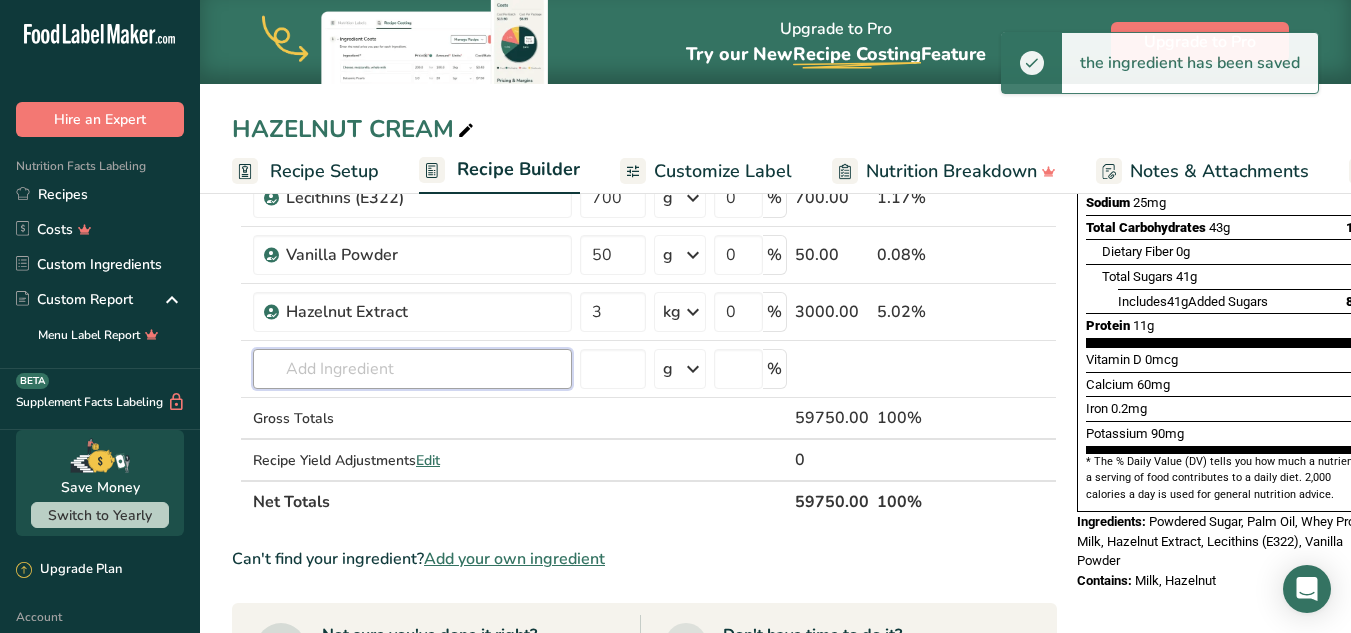 paste on "Name: Cocoa, dry powder, unsweetened" 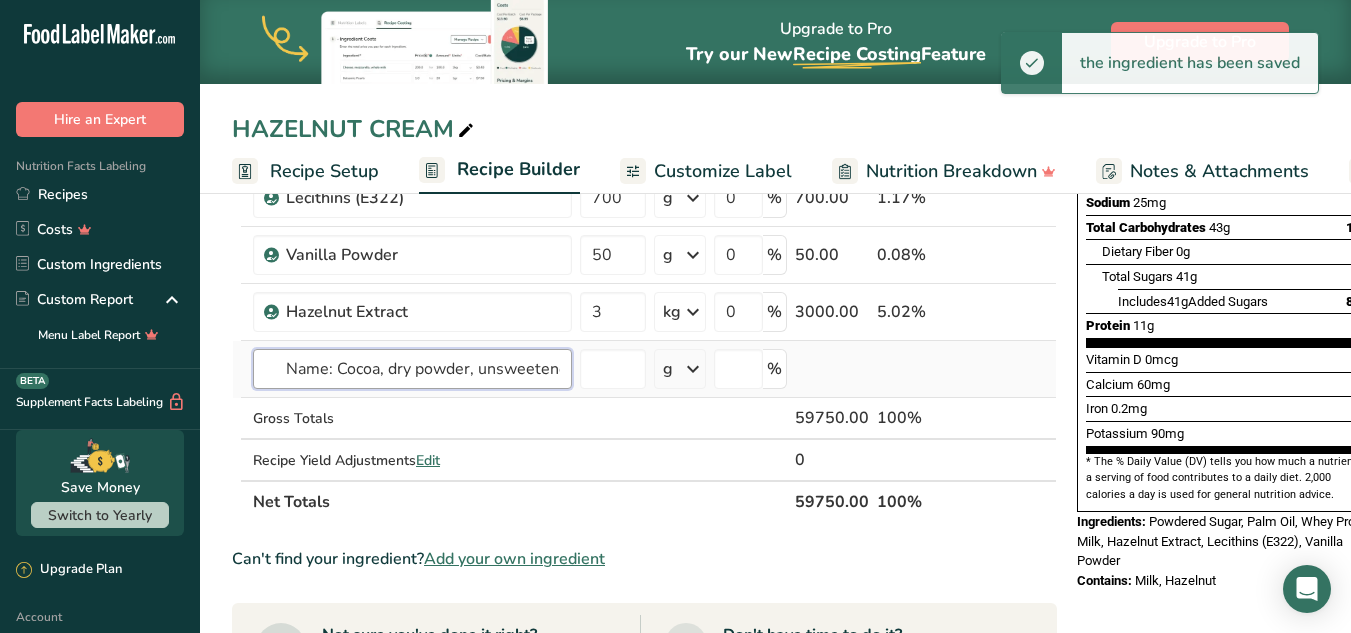 scroll, scrollTop: 0, scrollLeft: 15, axis: horizontal 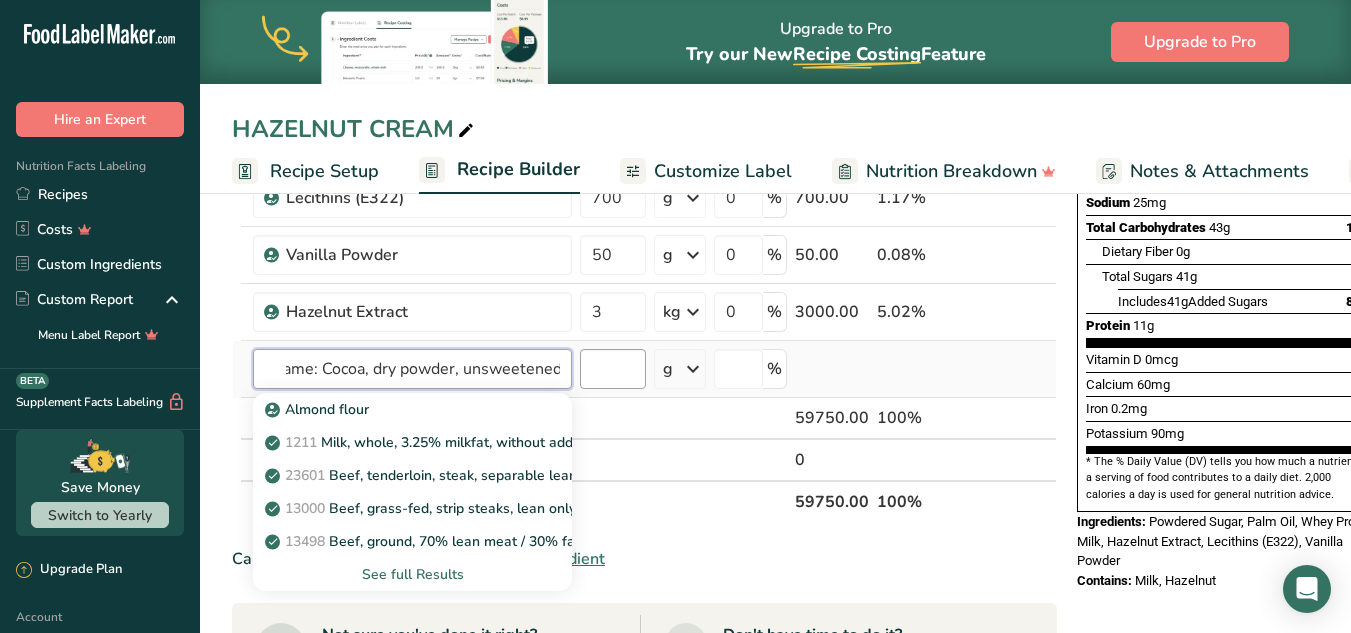 type on "Name: Cocoa, dry powder, unsweetened" 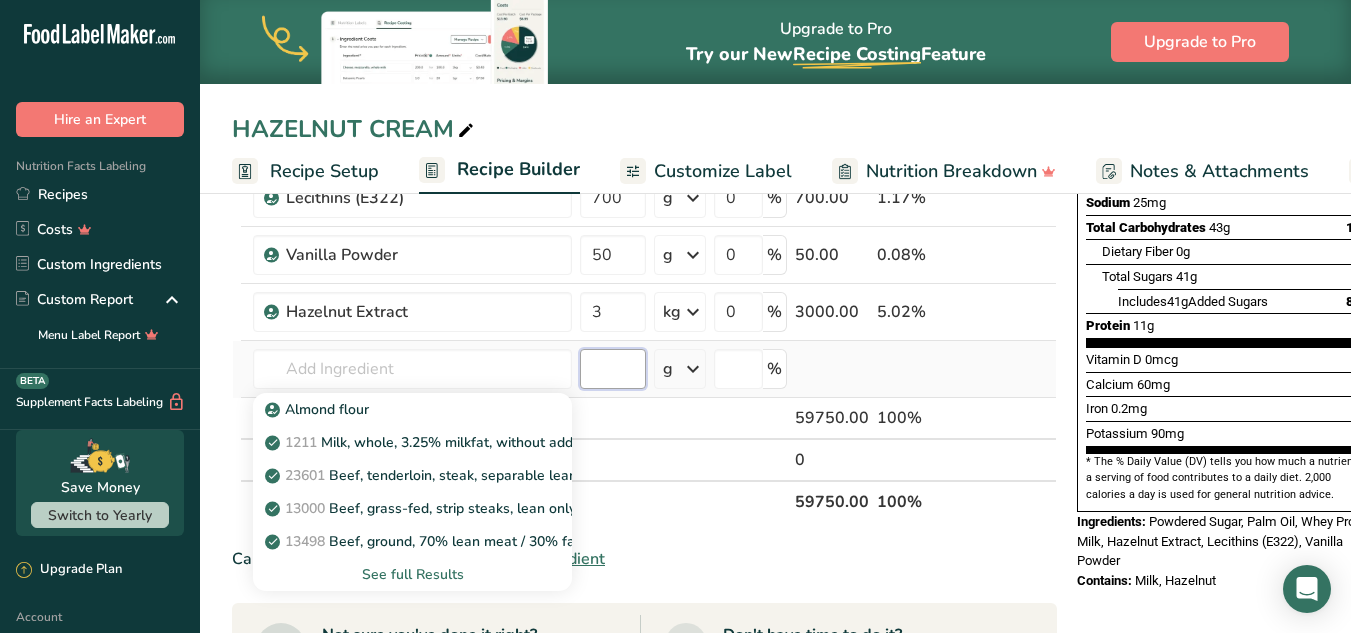 scroll, scrollTop: 0, scrollLeft: 0, axis: both 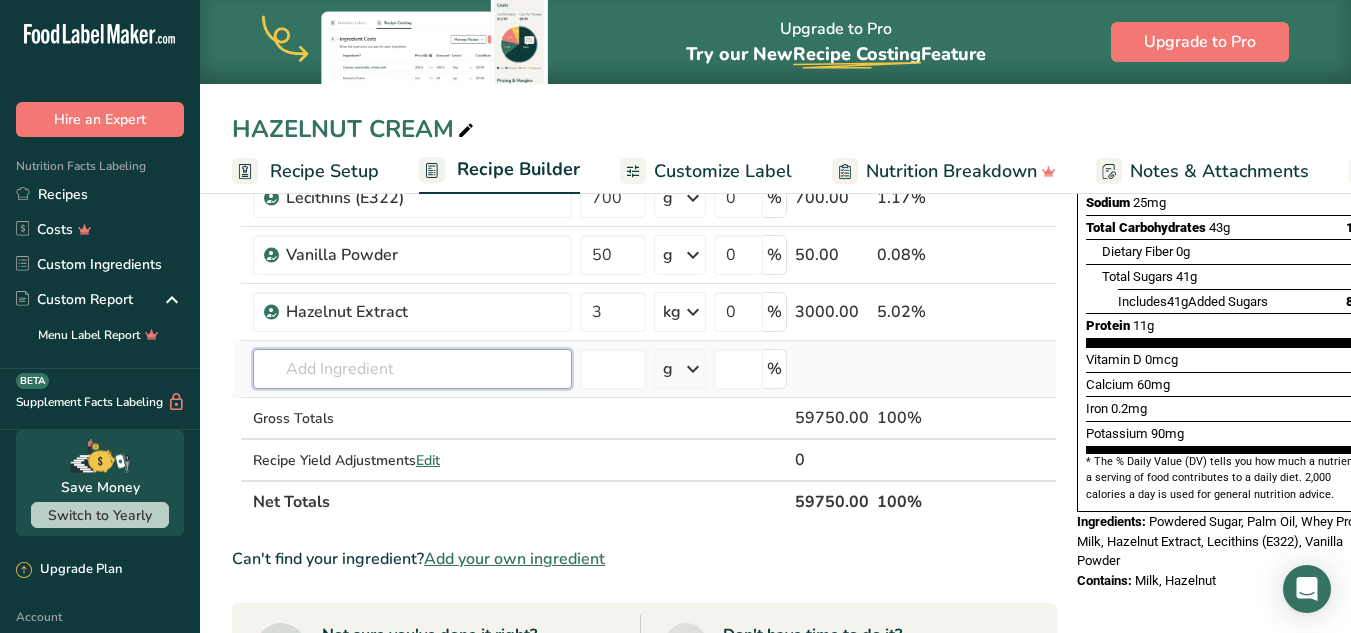 click at bounding box center (412, 369) 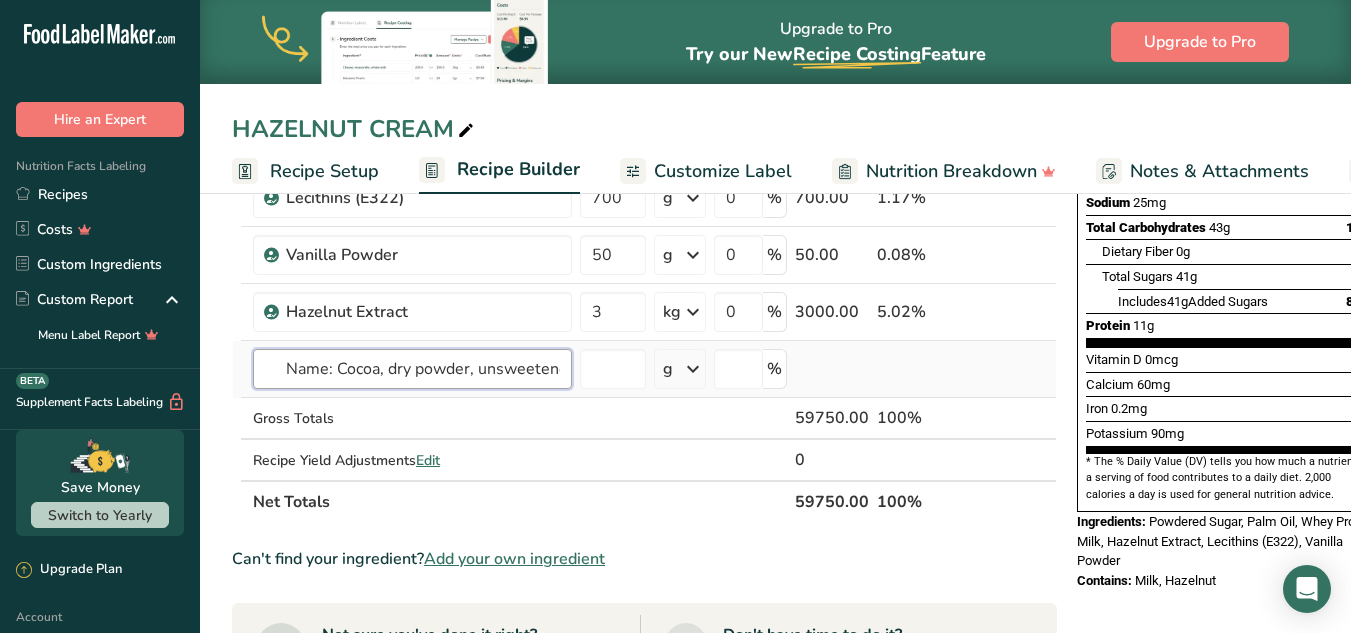 scroll, scrollTop: 0, scrollLeft: 15, axis: horizontal 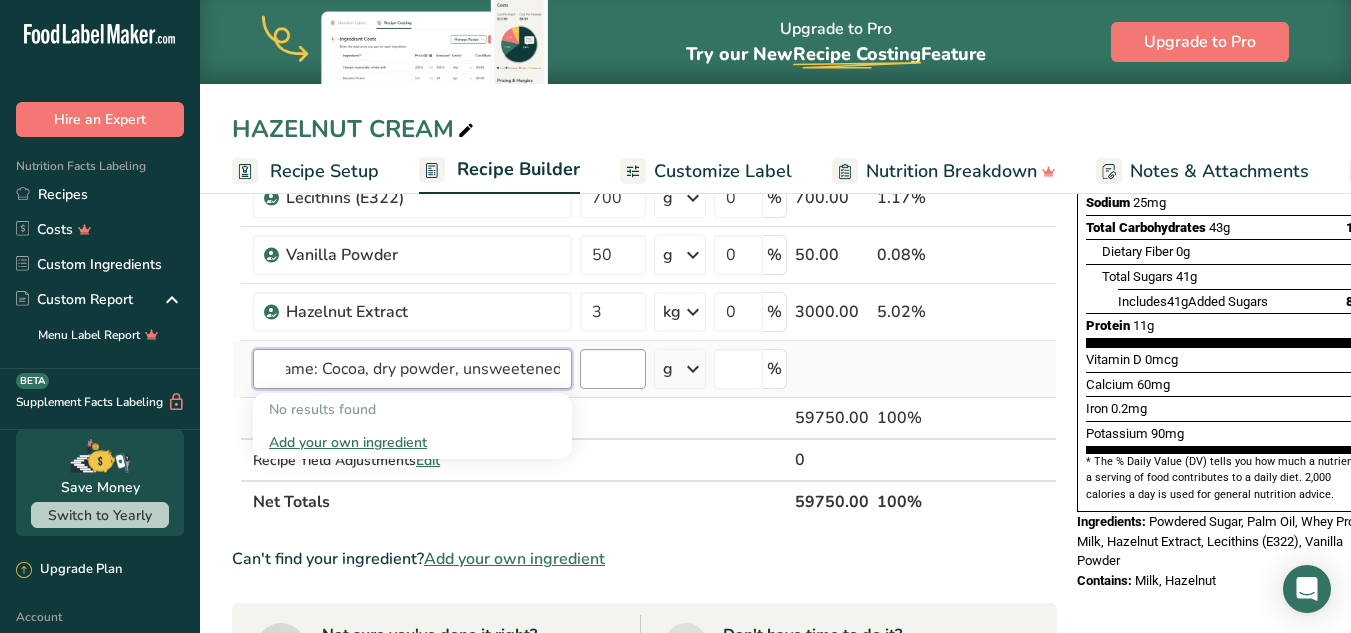 type on "Name: Cocoa, dry powder, unsweetened" 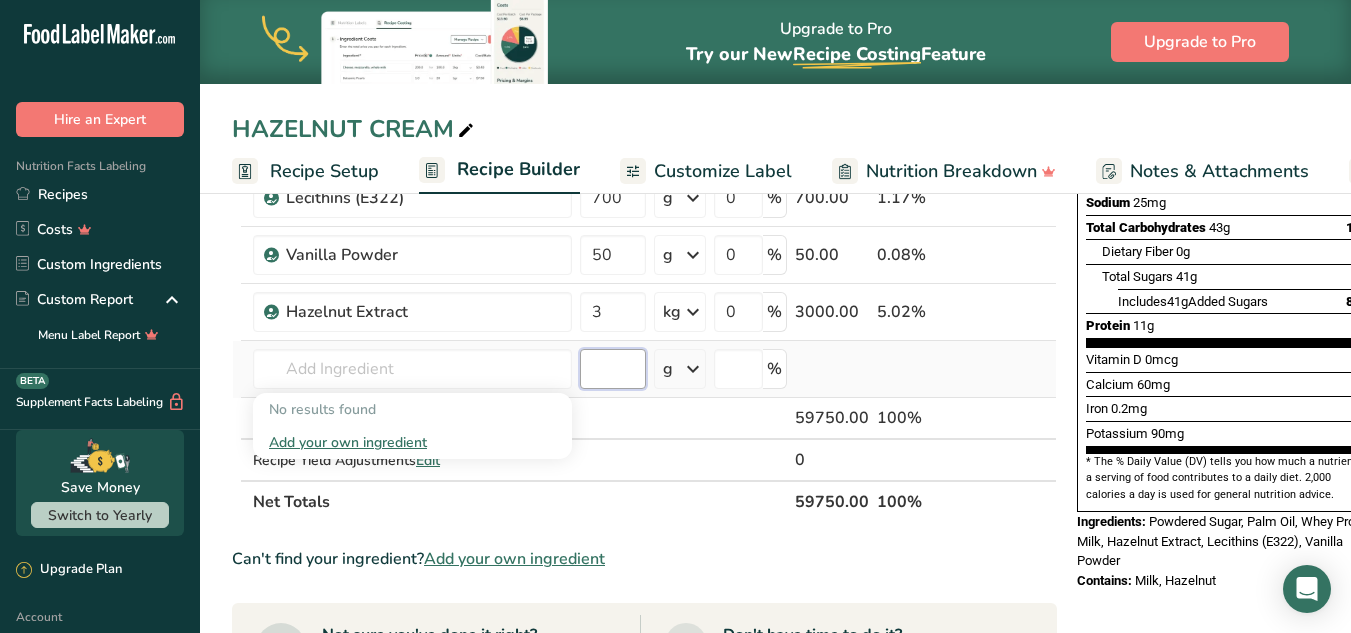 scroll, scrollTop: 0, scrollLeft: 0, axis: both 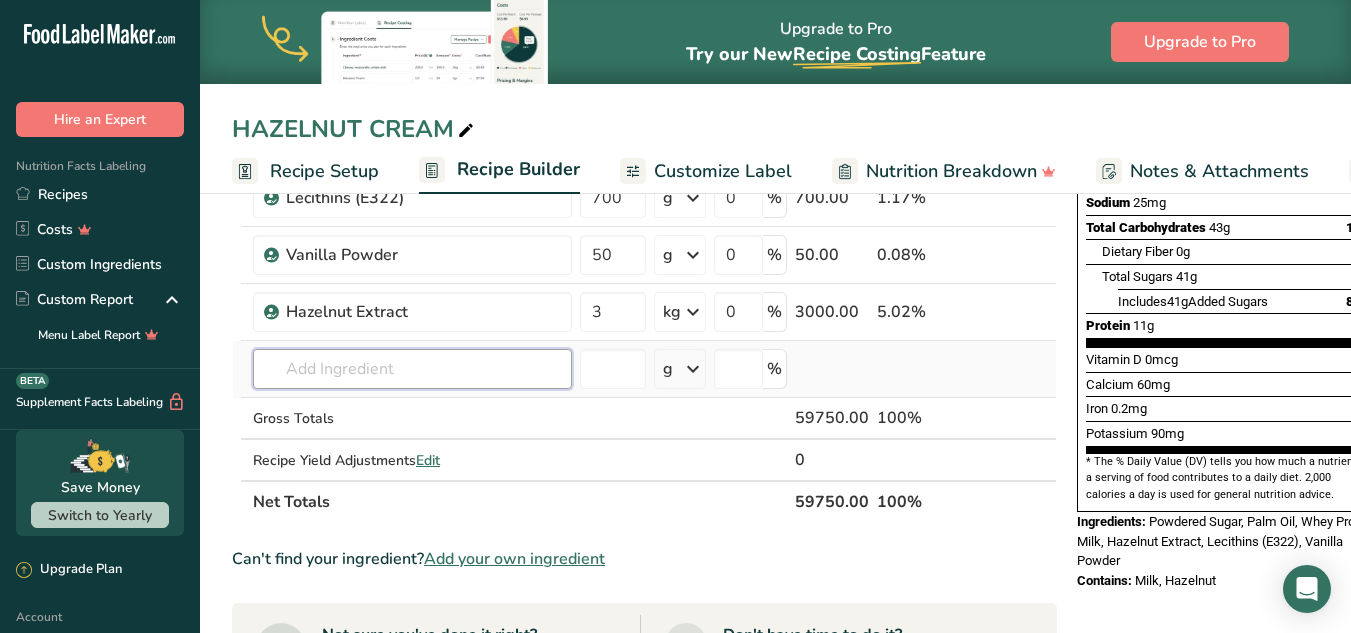 click at bounding box center (412, 369) 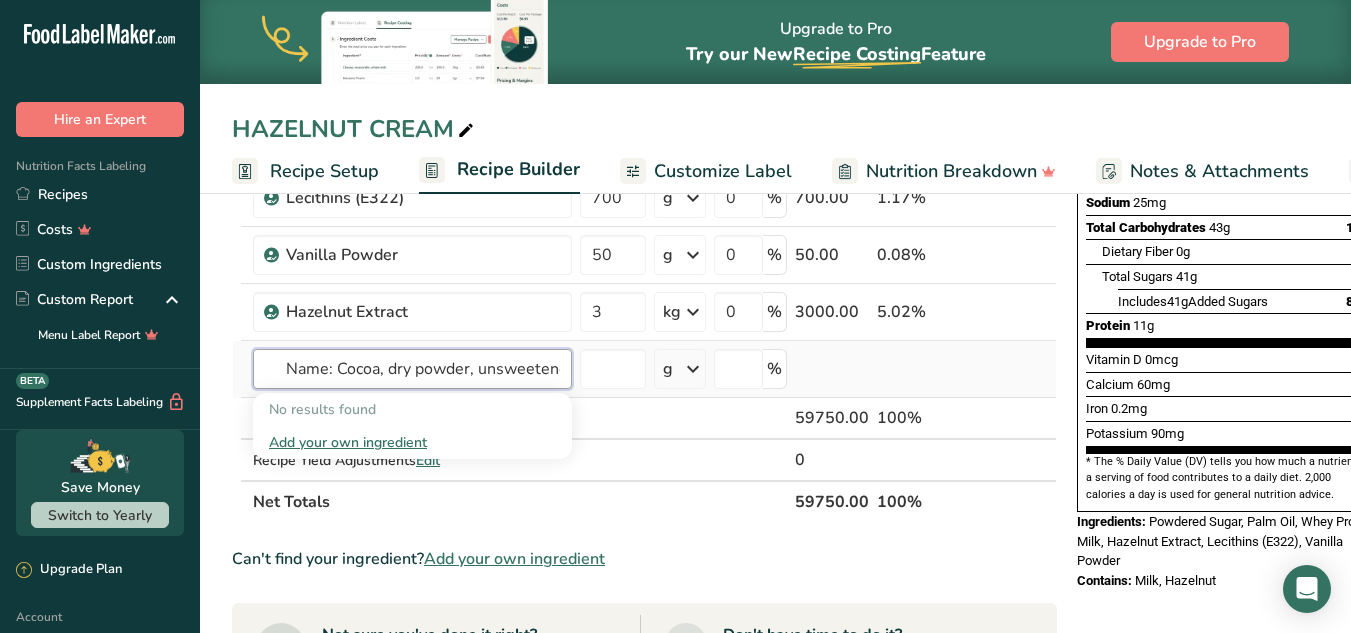 scroll, scrollTop: 0, scrollLeft: 15, axis: horizontal 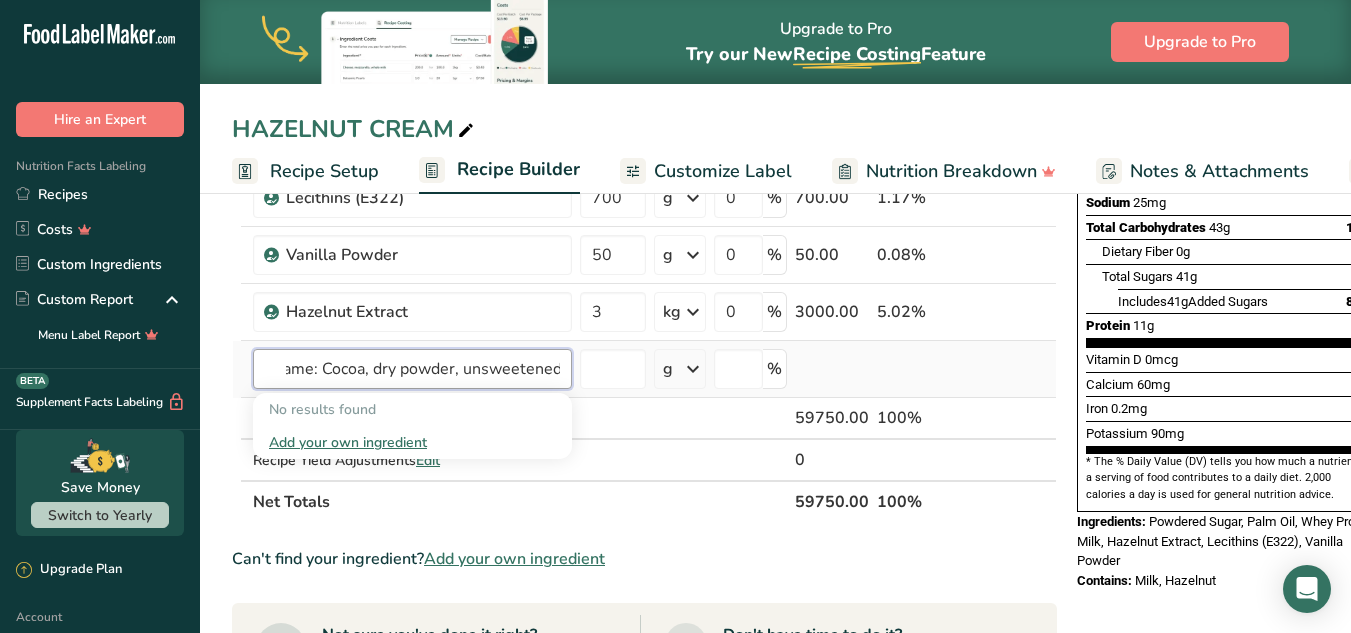 click on "Name: Cocoa, dry powder, unsweetened" at bounding box center [412, 369] 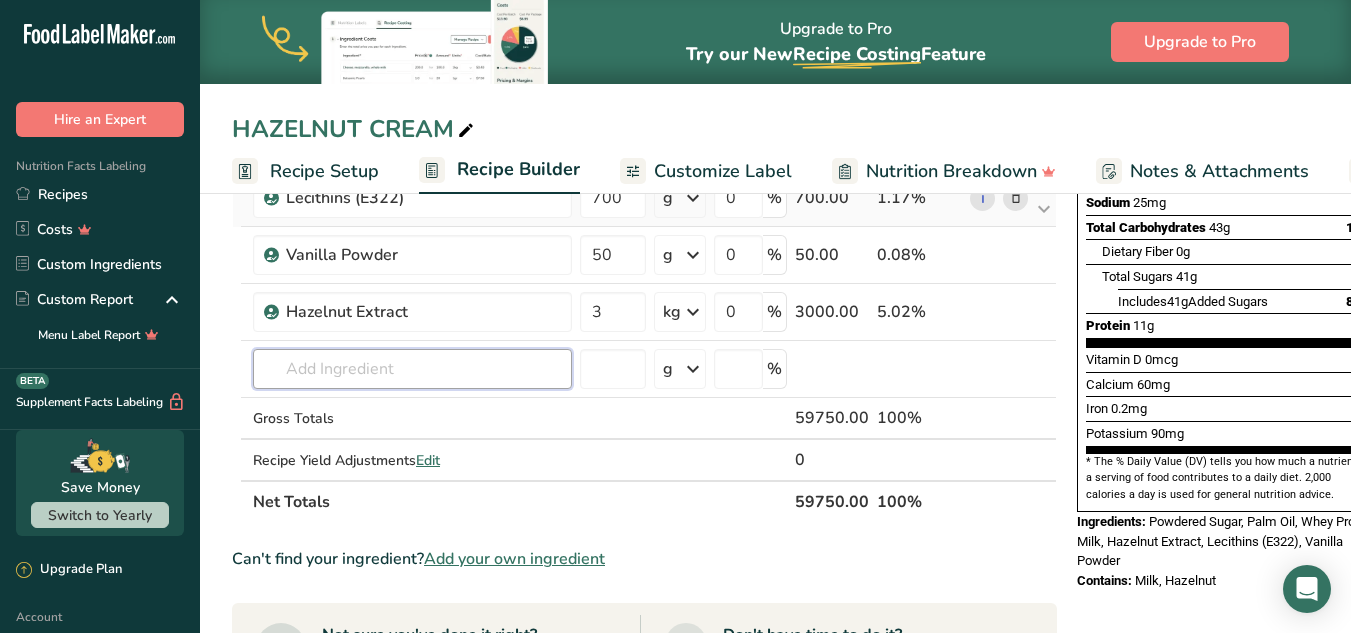 scroll, scrollTop: 0, scrollLeft: 0, axis: both 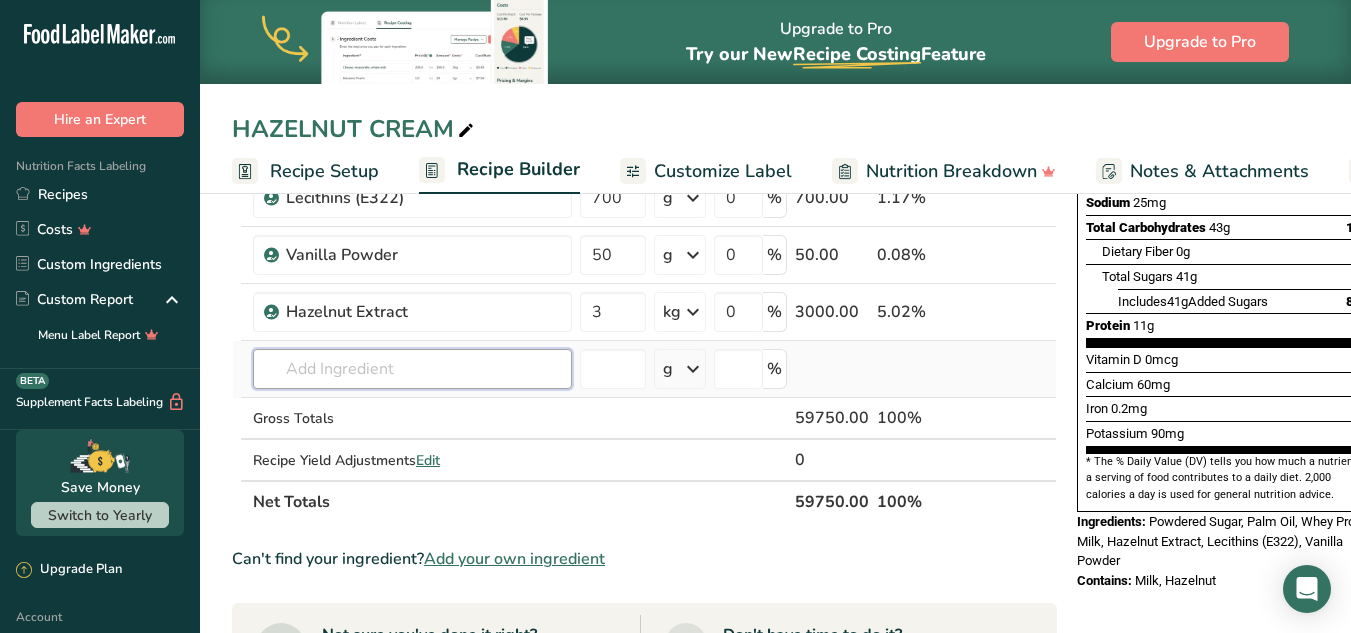 paste on "Name: Cocoa, dry powder, unsweetened" 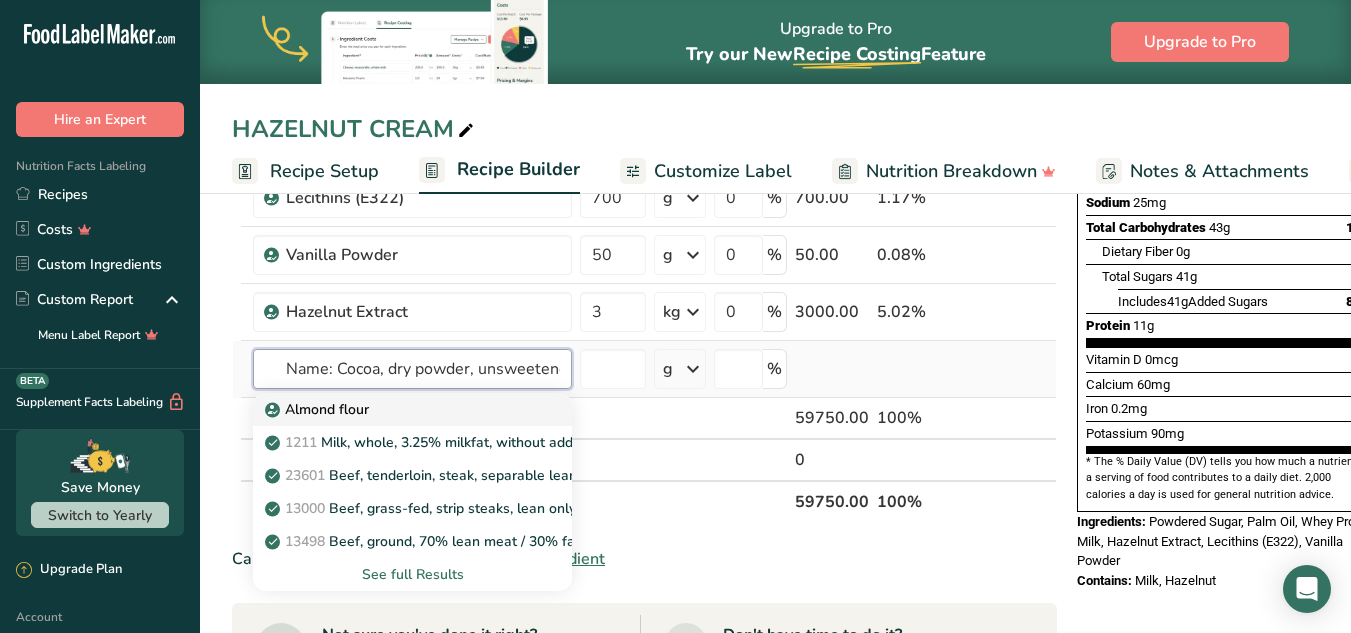 scroll, scrollTop: 0, scrollLeft: 15, axis: horizontal 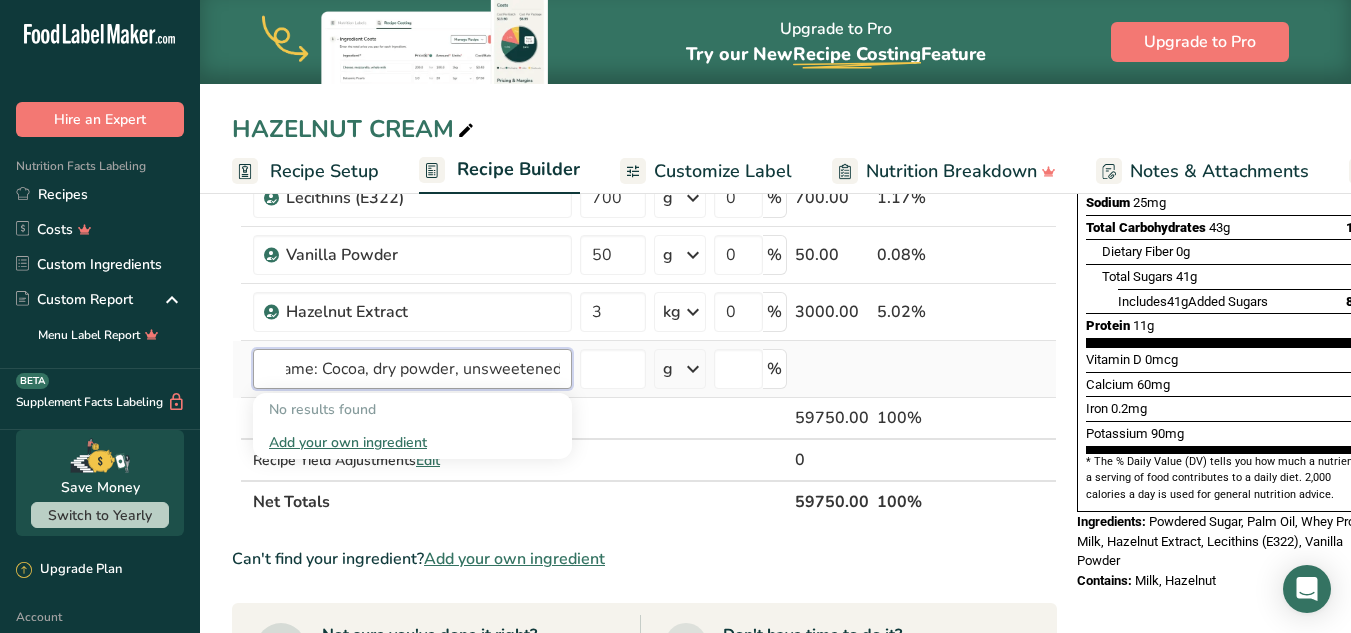 type on "Name: Cocoa, dry powder, unsweetened" 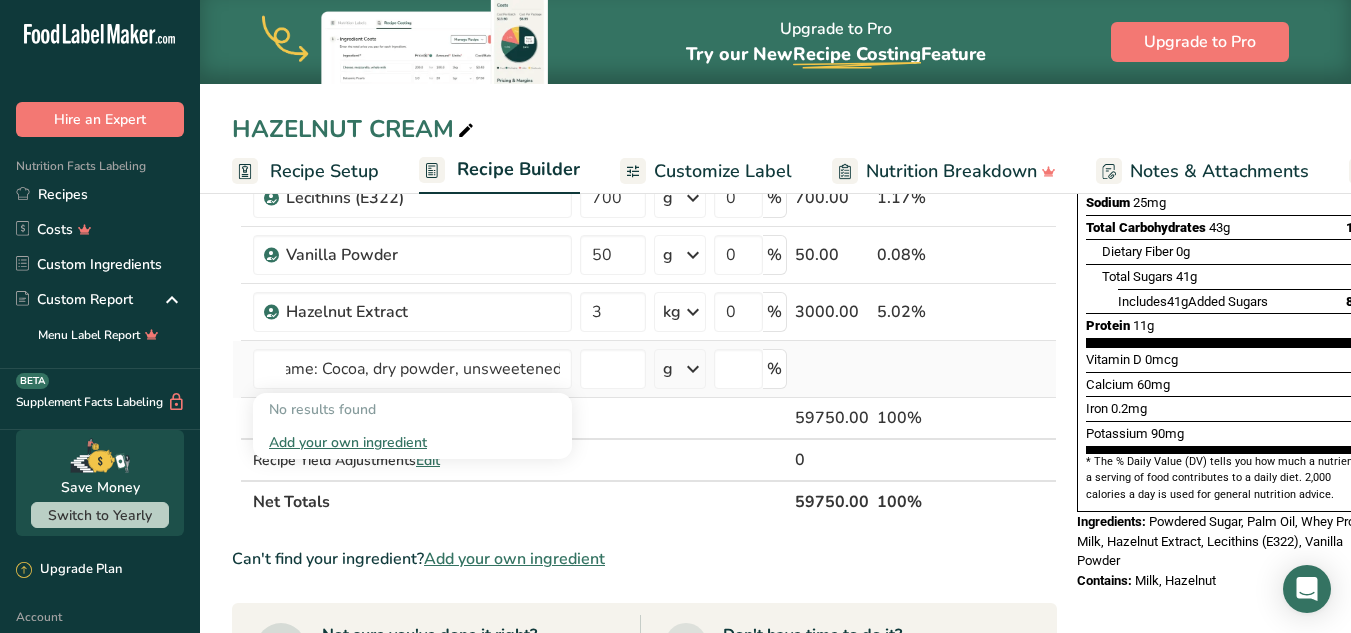 type 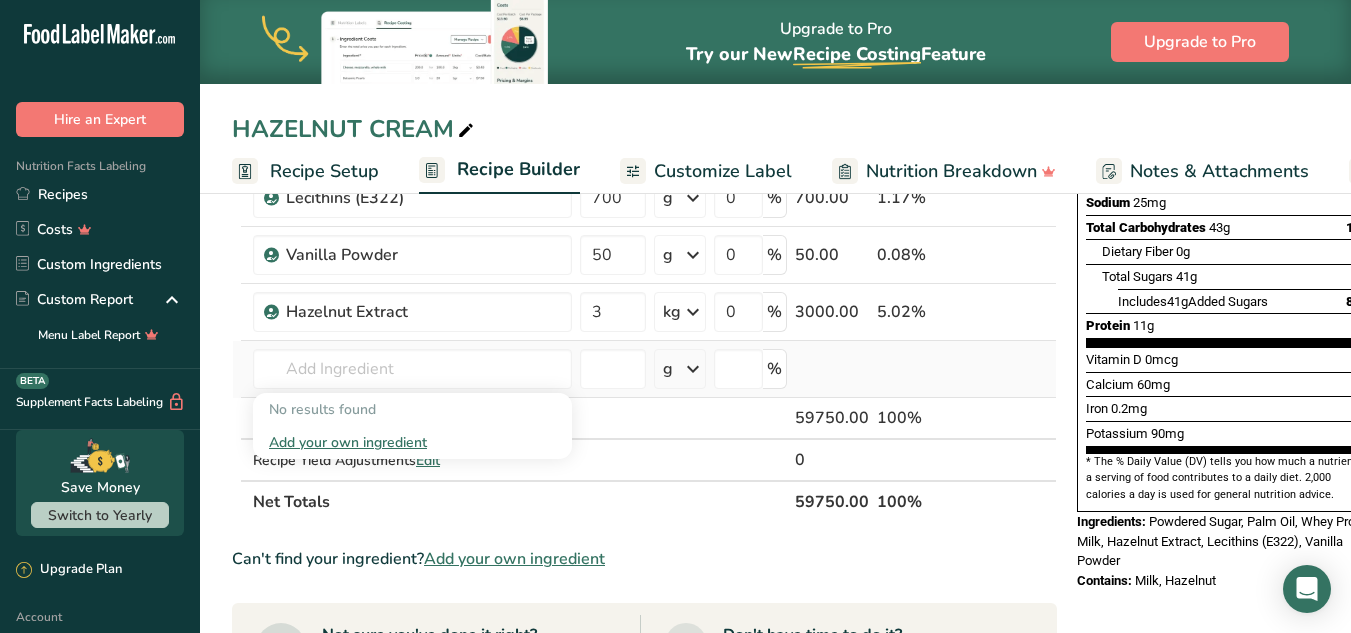 click on "Add your own ingredient" at bounding box center (412, 442) 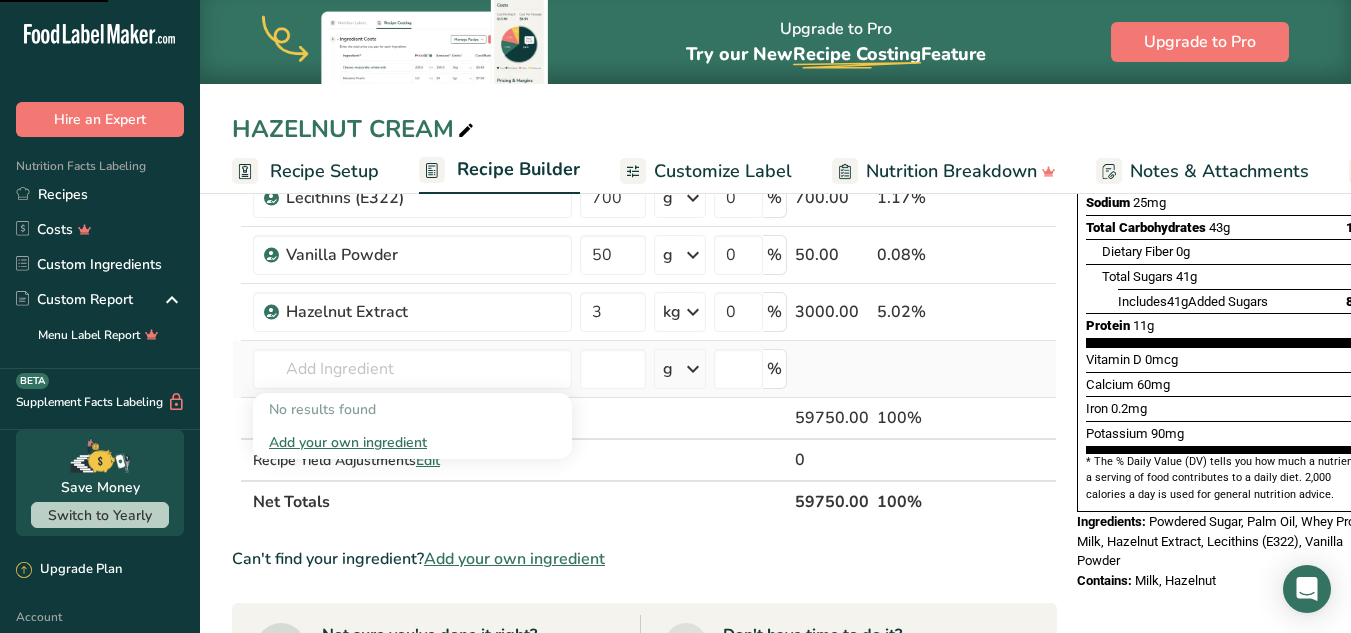 click on "Add your own ingredient" at bounding box center (412, 442) 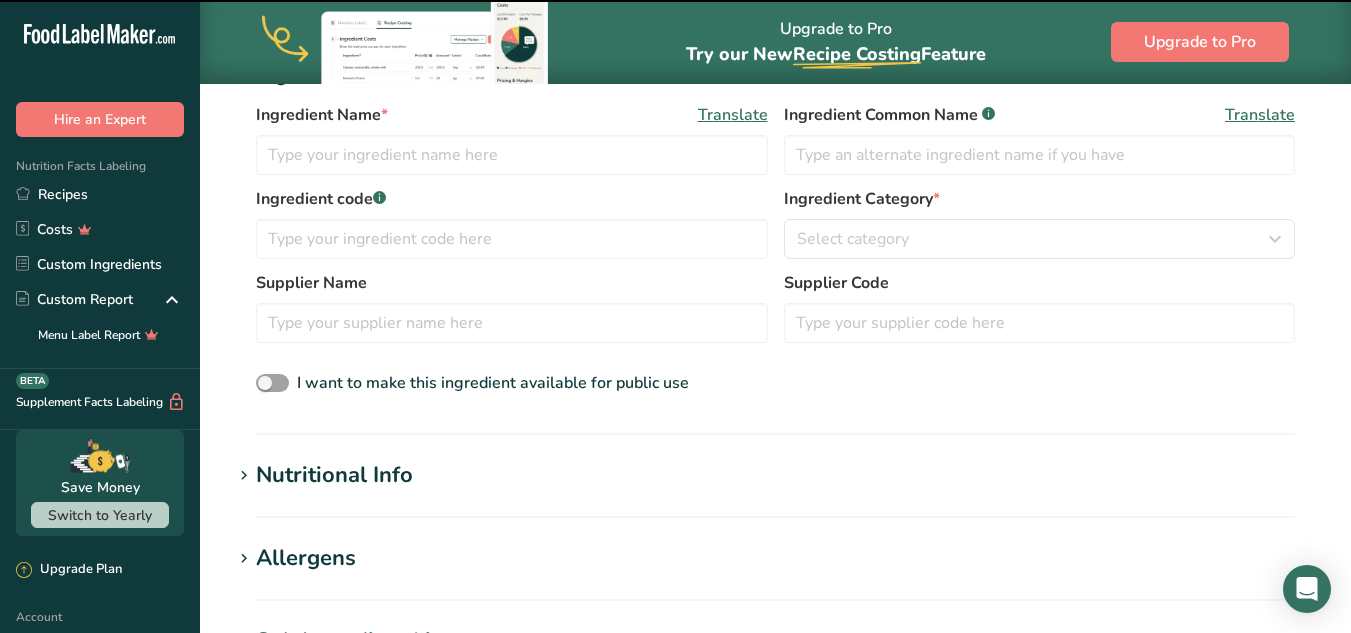 scroll, scrollTop: 0, scrollLeft: 0, axis: both 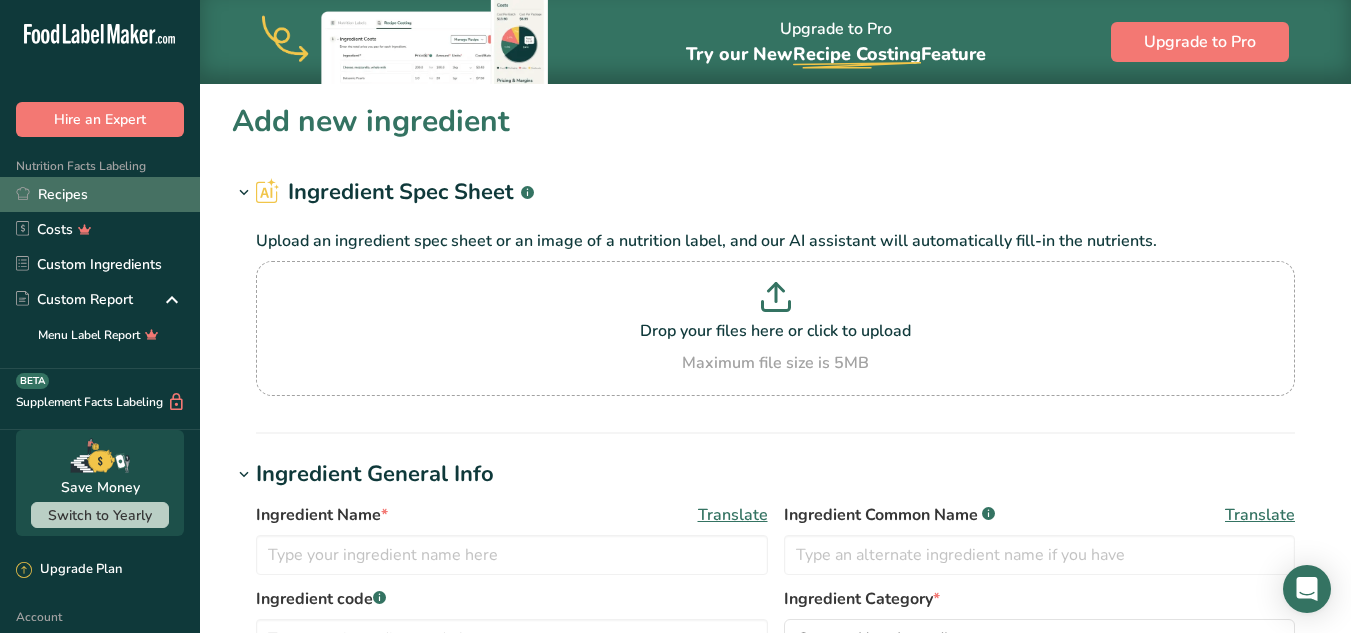 click on "Recipes" at bounding box center [100, 194] 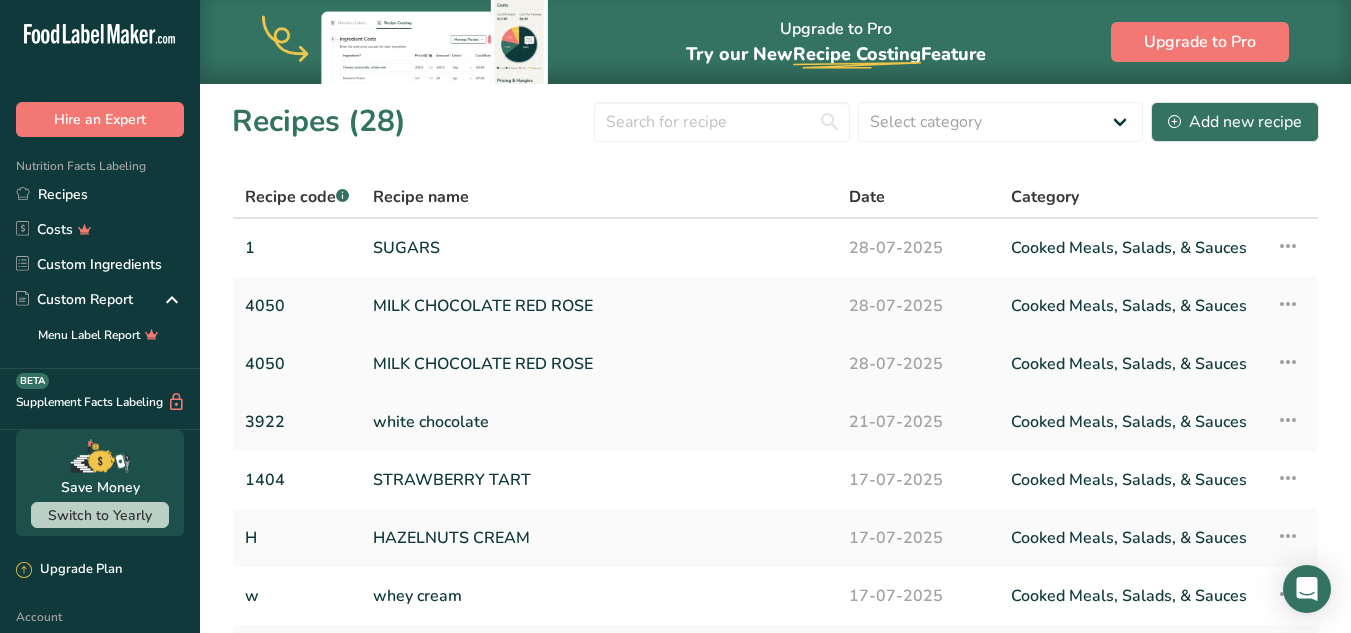 scroll, scrollTop: 200, scrollLeft: 0, axis: vertical 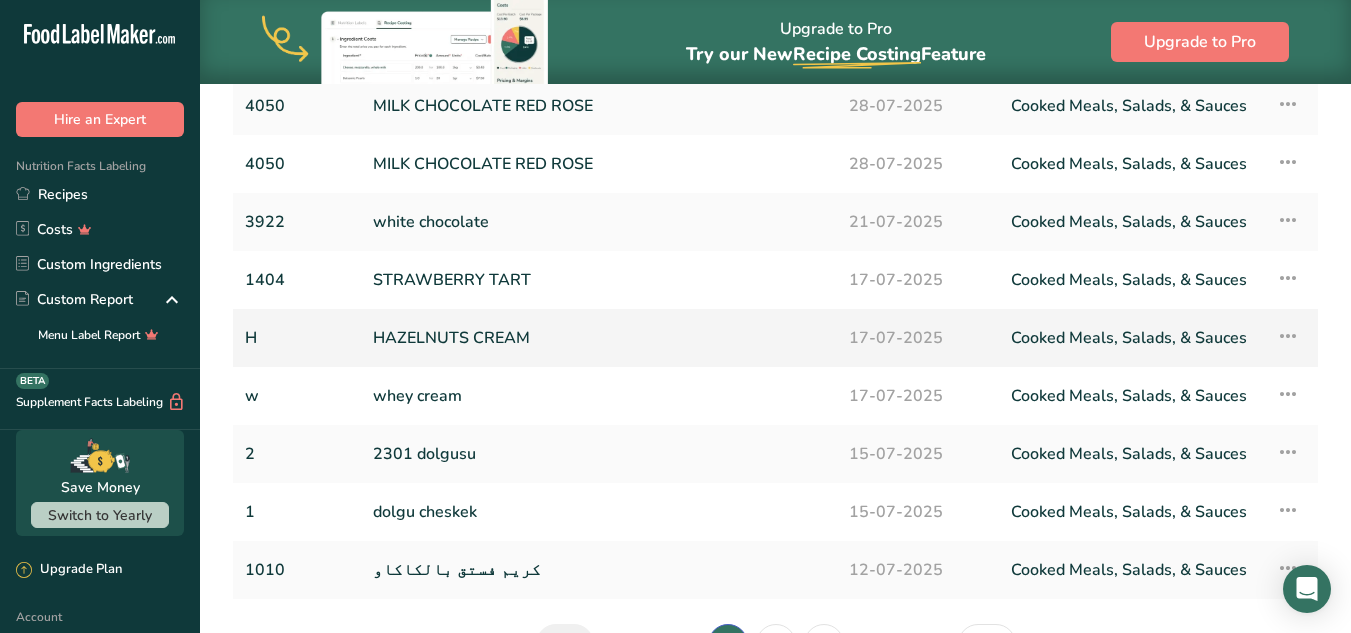 click on "HAZELNUTS CREAM" at bounding box center [599, 338] 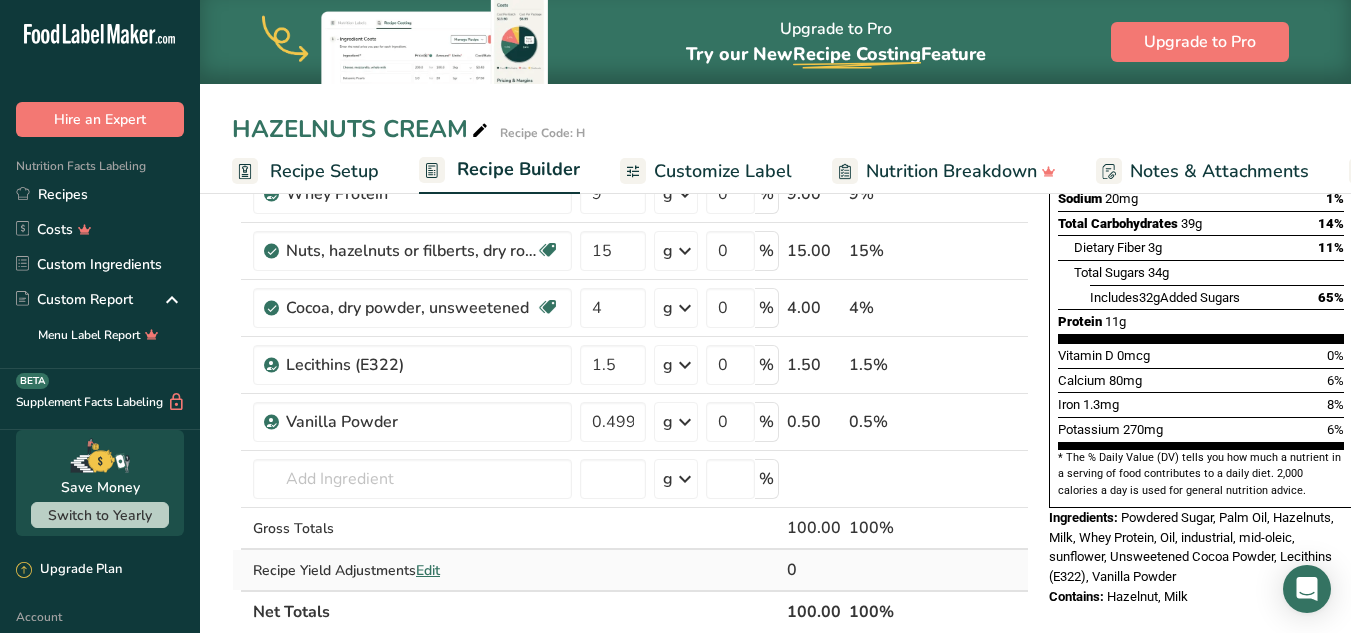 scroll, scrollTop: 400, scrollLeft: 0, axis: vertical 